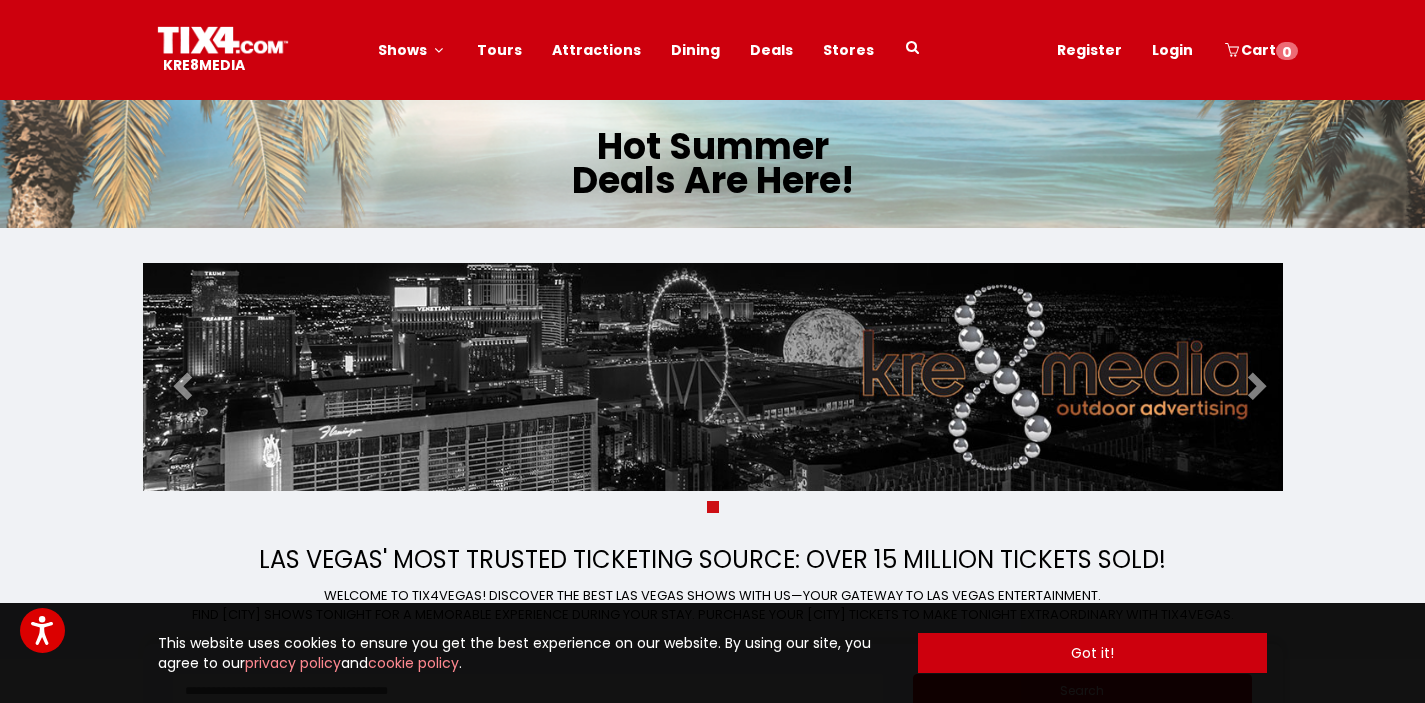 scroll, scrollTop: 0, scrollLeft: 0, axis: both 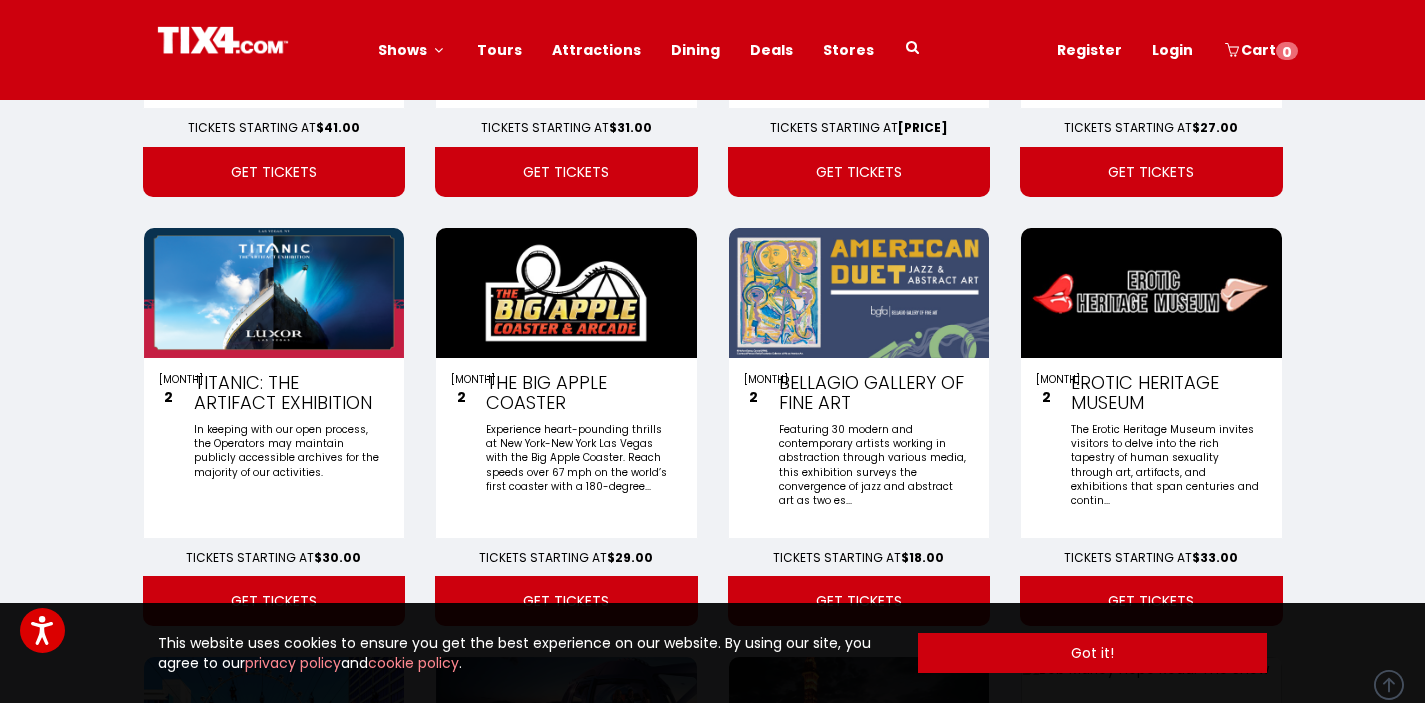 click on "High Roller" at bounding box center (580, 809) 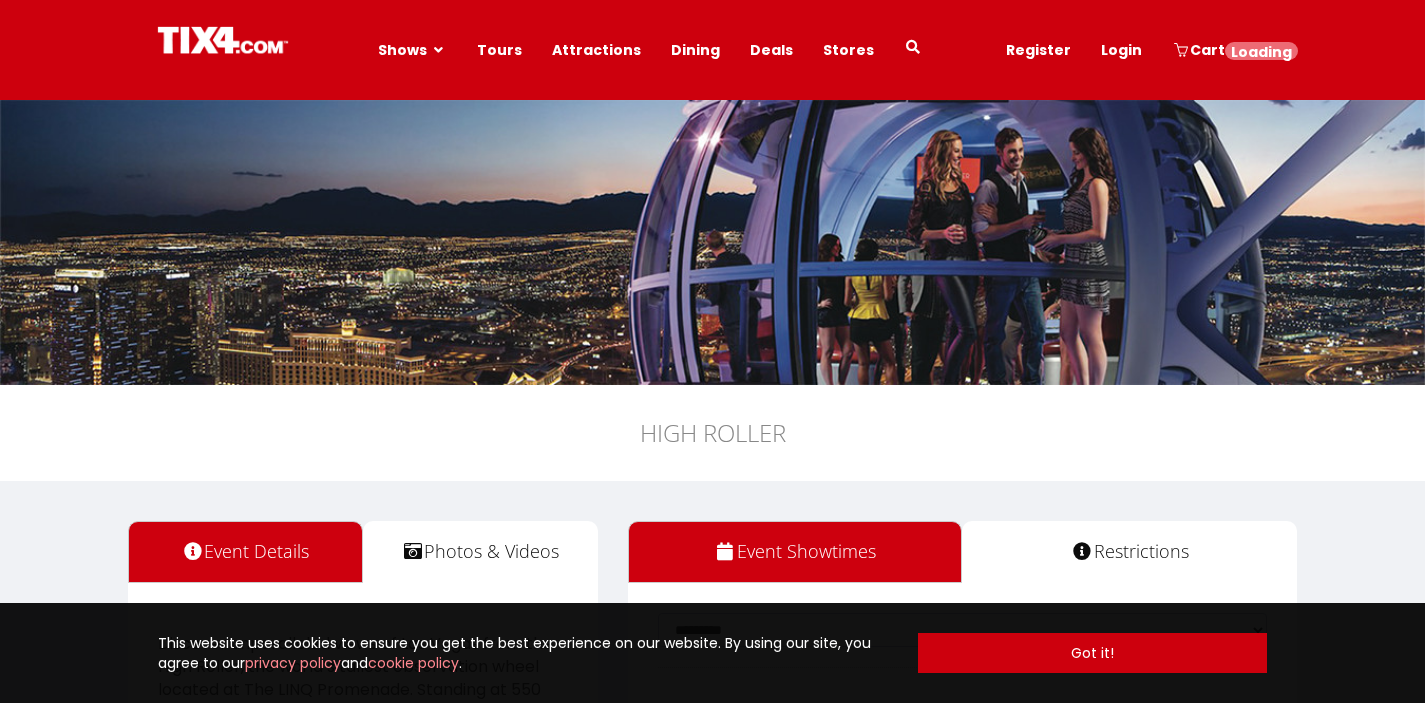 scroll, scrollTop: 0, scrollLeft: 0, axis: both 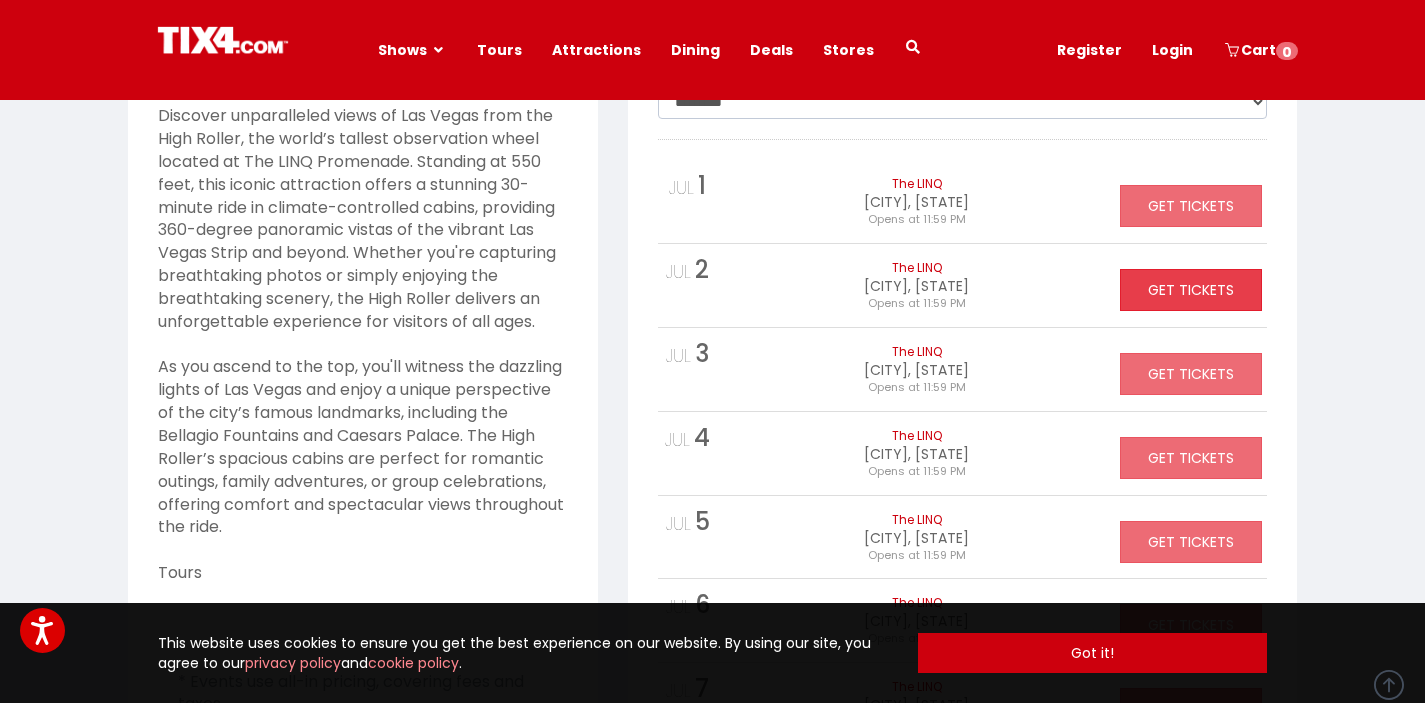 click on "GET TICKETS" at bounding box center [1191, 206] 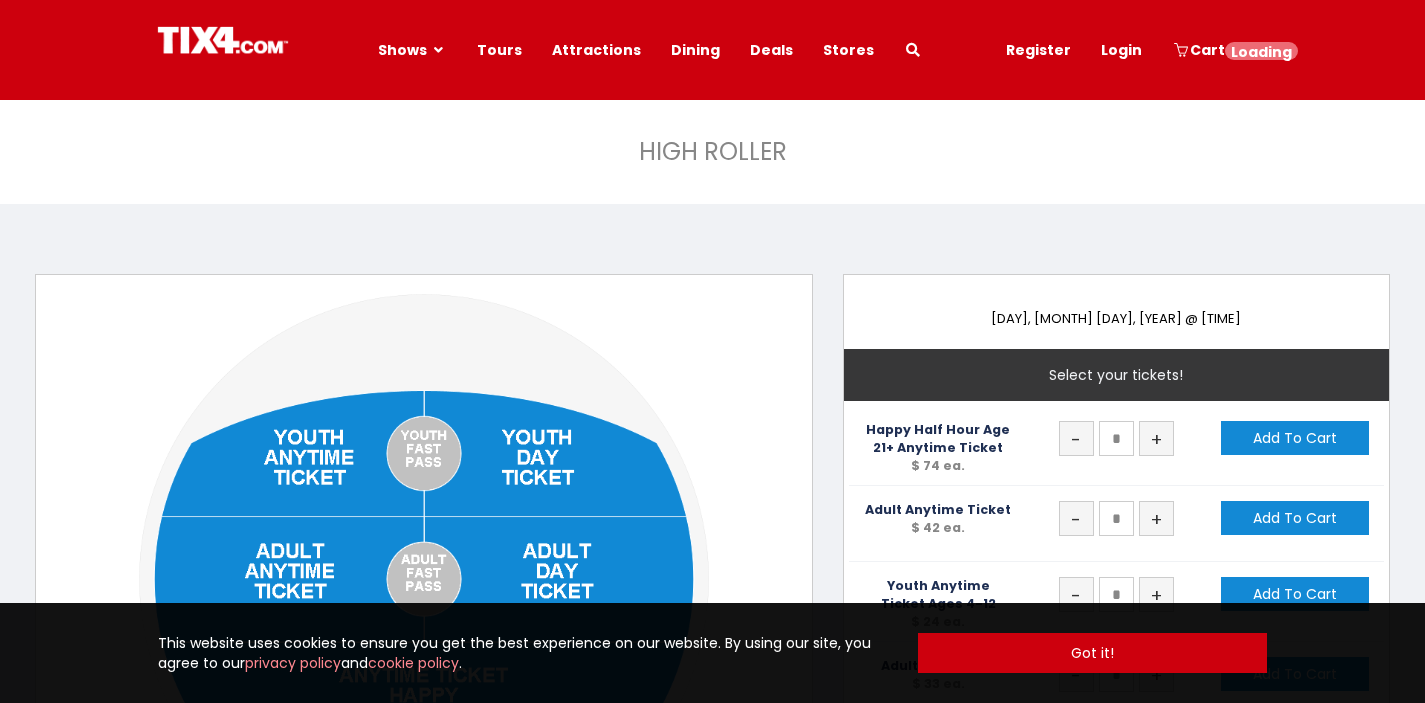 scroll, scrollTop: 0, scrollLeft: 0, axis: both 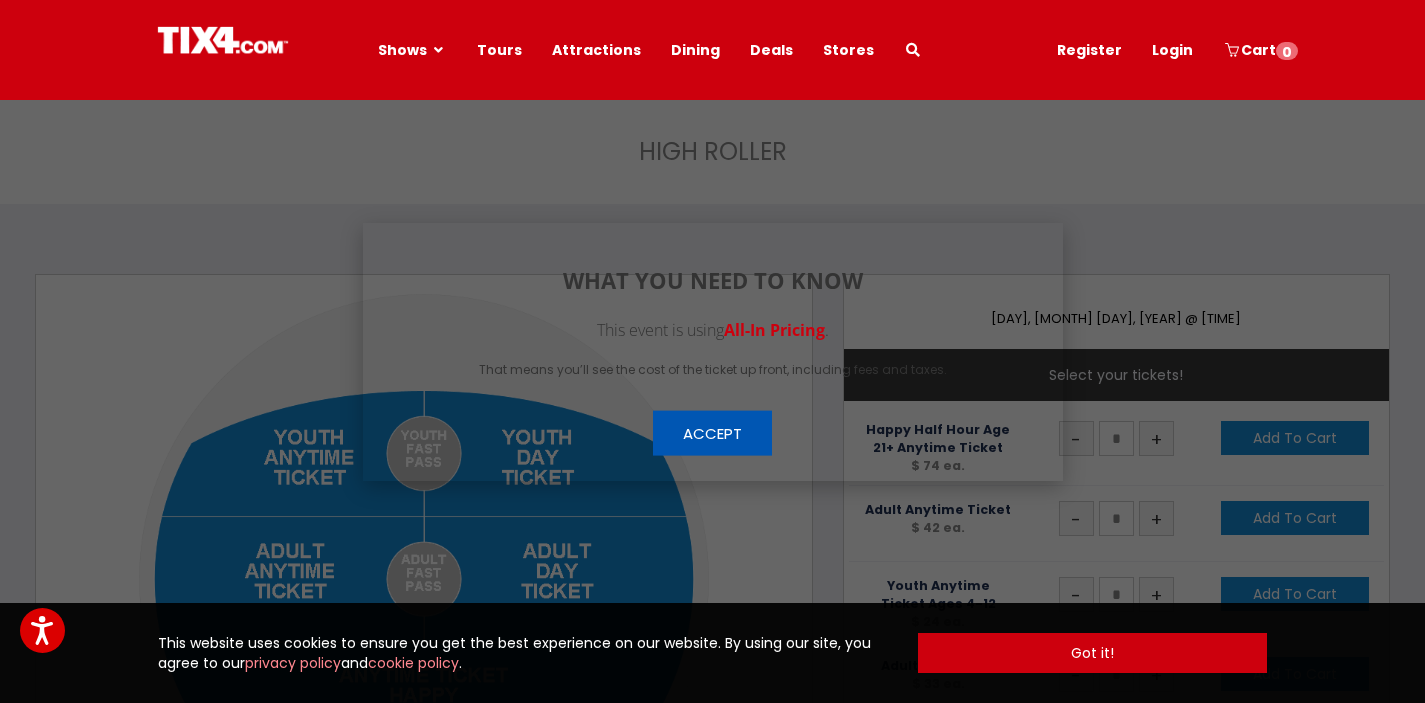 click on "Accept" at bounding box center (712, 432) 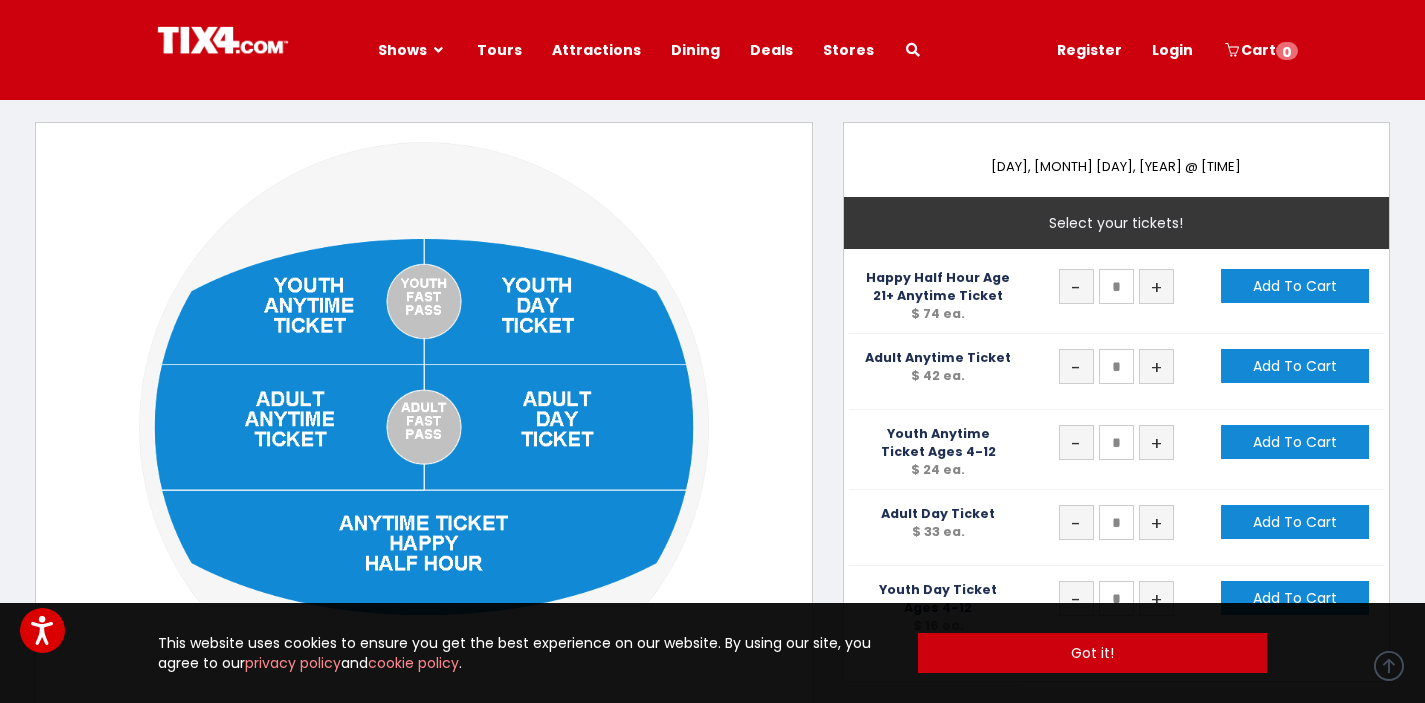 scroll, scrollTop: 154, scrollLeft: 0, axis: vertical 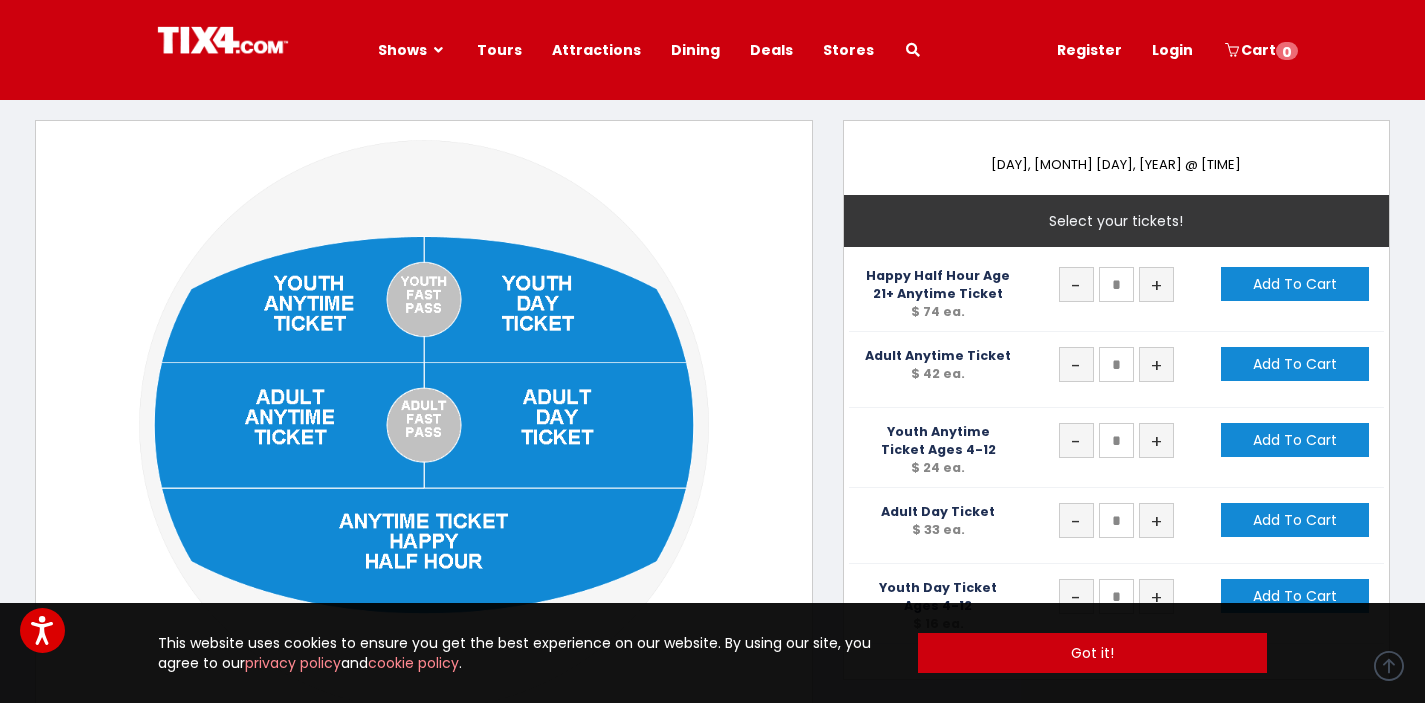 click at bounding box center (424, 416) 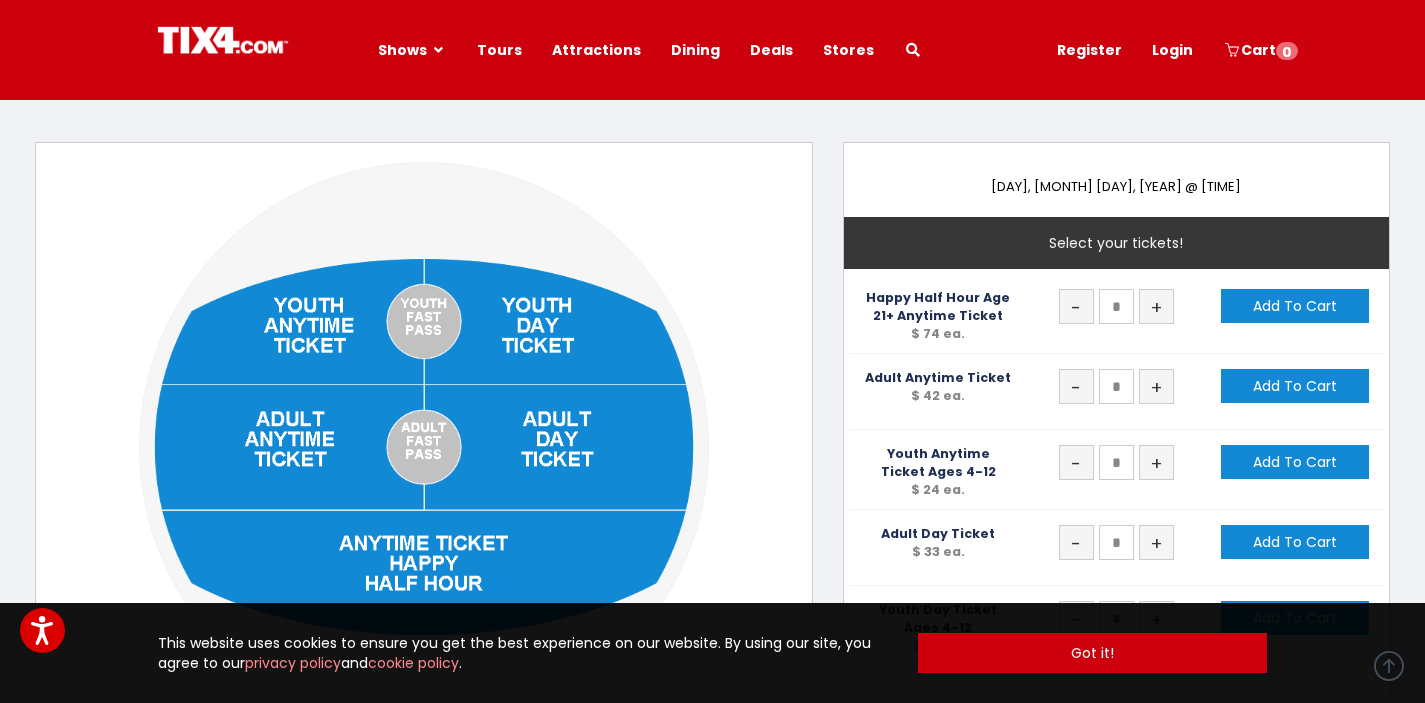 scroll, scrollTop: 131, scrollLeft: 0, axis: vertical 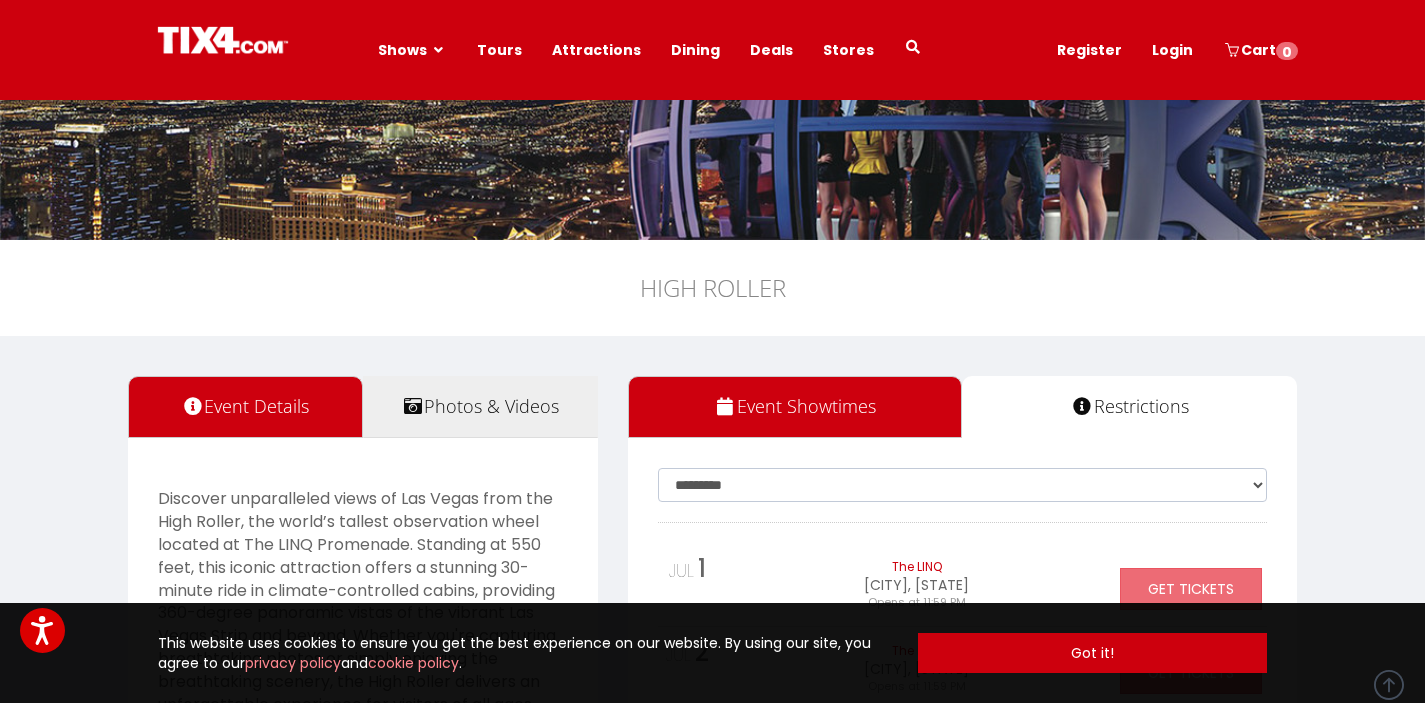 click on "Photos & Videos" at bounding box center (480, 407) 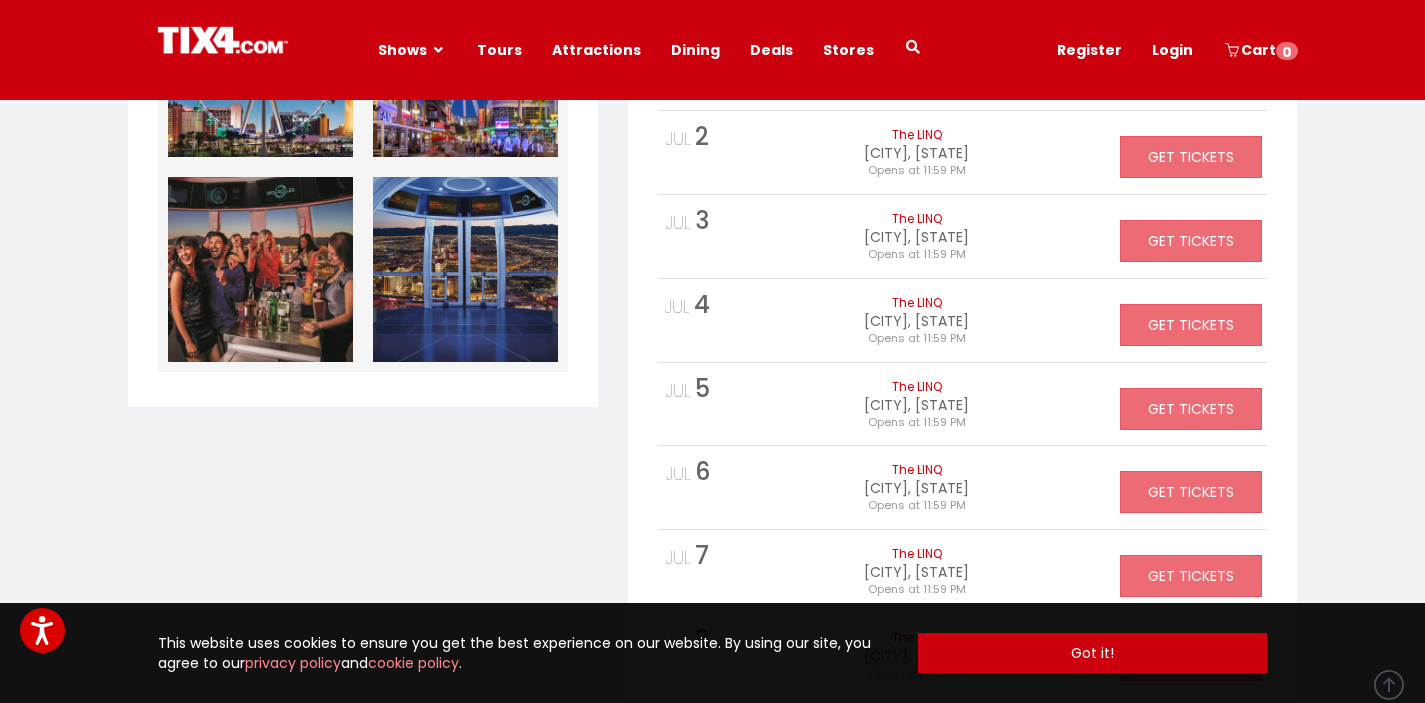 scroll, scrollTop: 646, scrollLeft: 0, axis: vertical 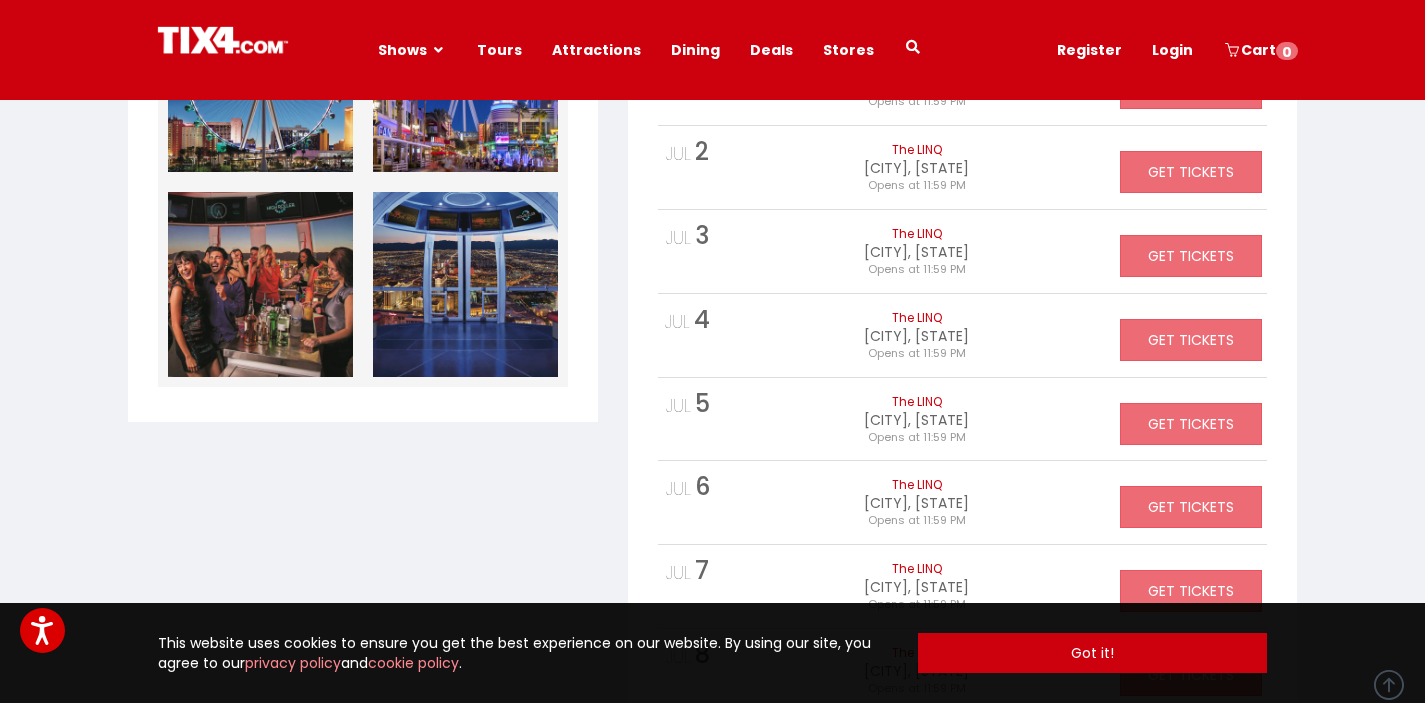 click at bounding box center (260, 284) 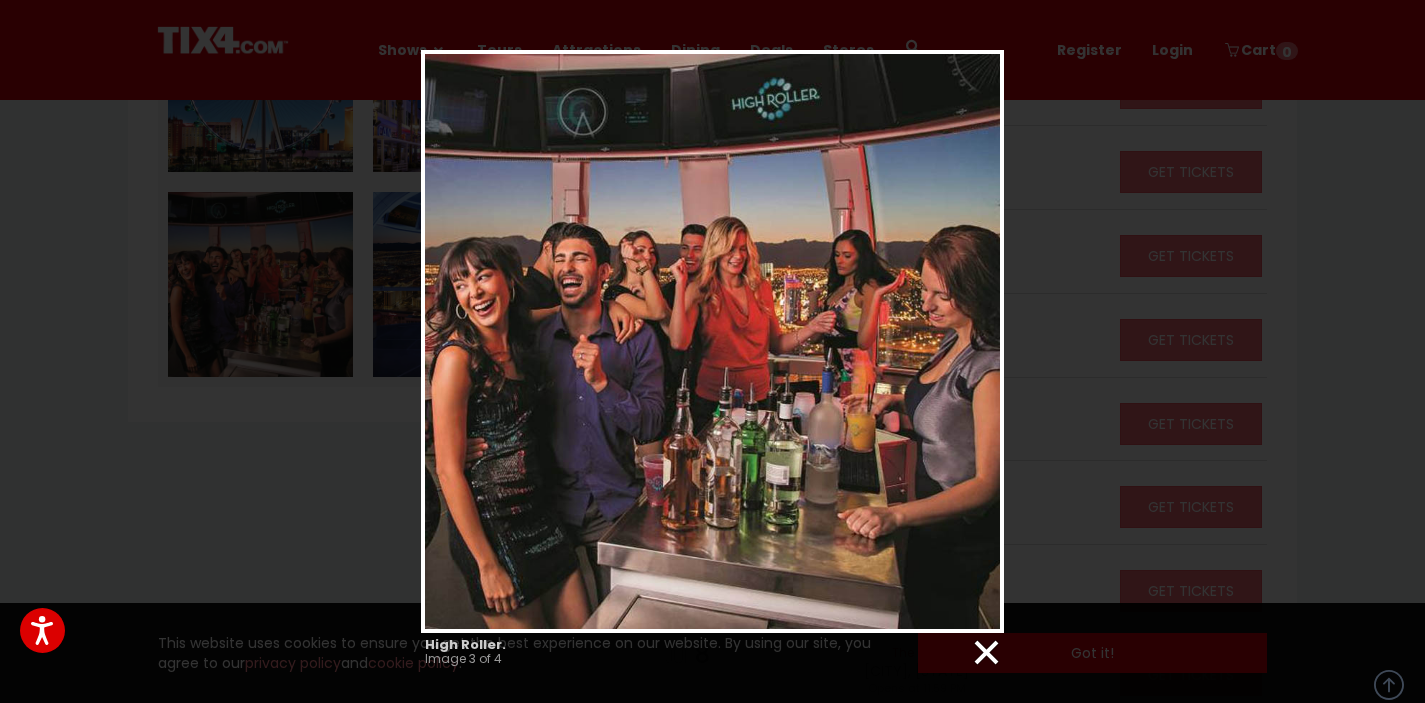 click at bounding box center [985, 653] 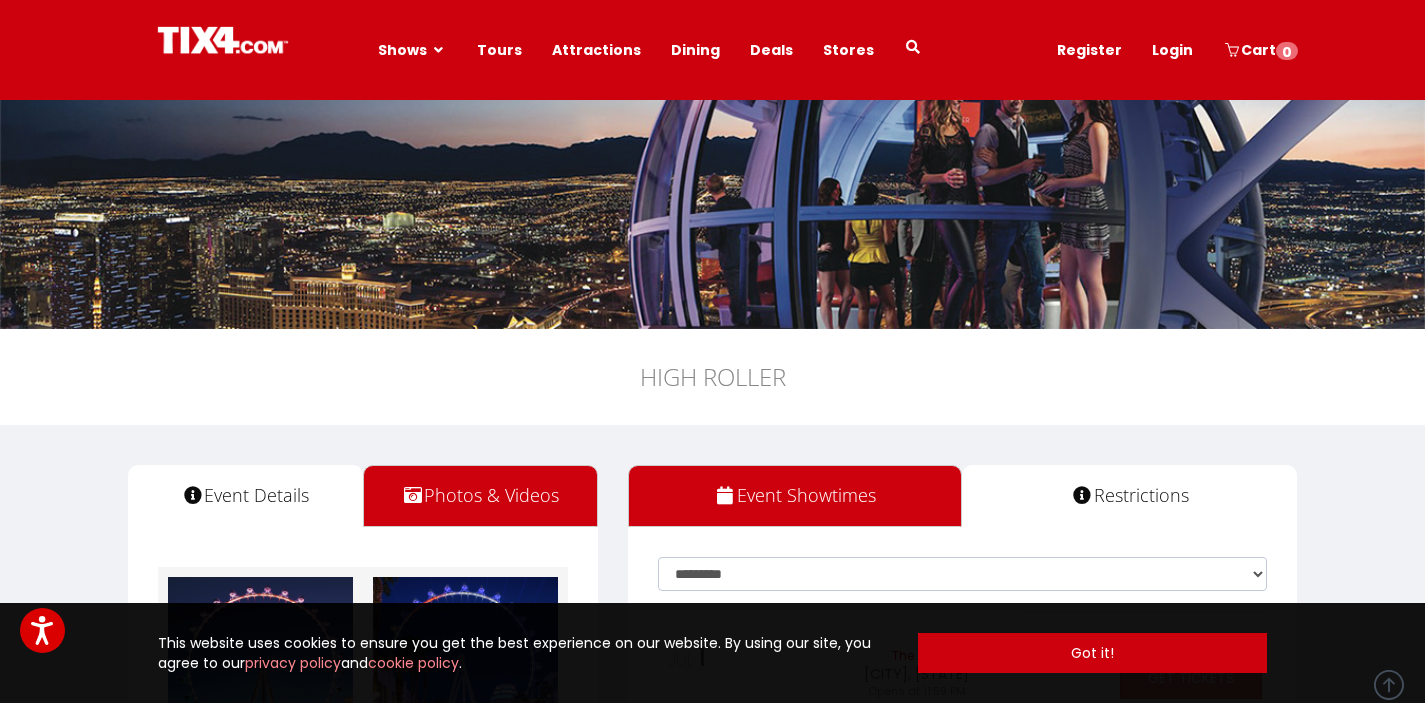 scroll, scrollTop: 0, scrollLeft: 0, axis: both 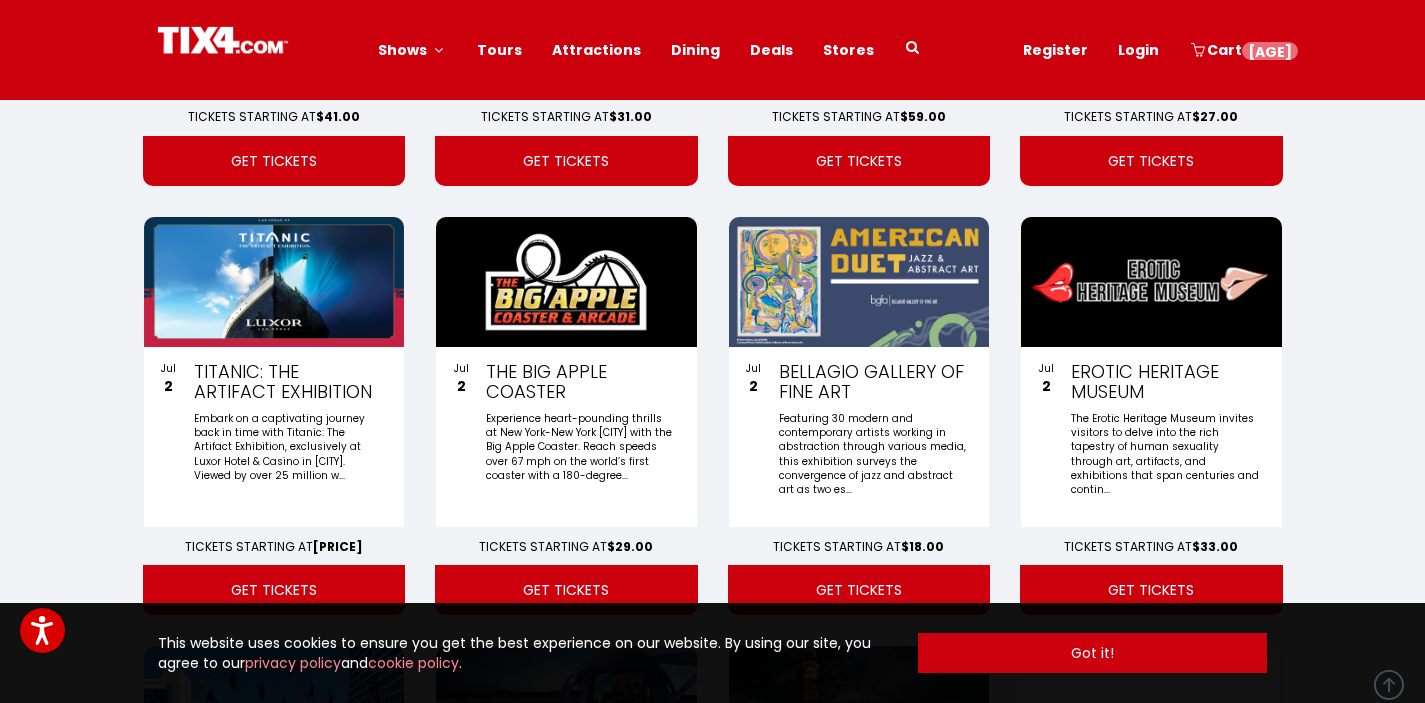 click on "The Eiffel Tower Experience" at bounding box center [873, 808] 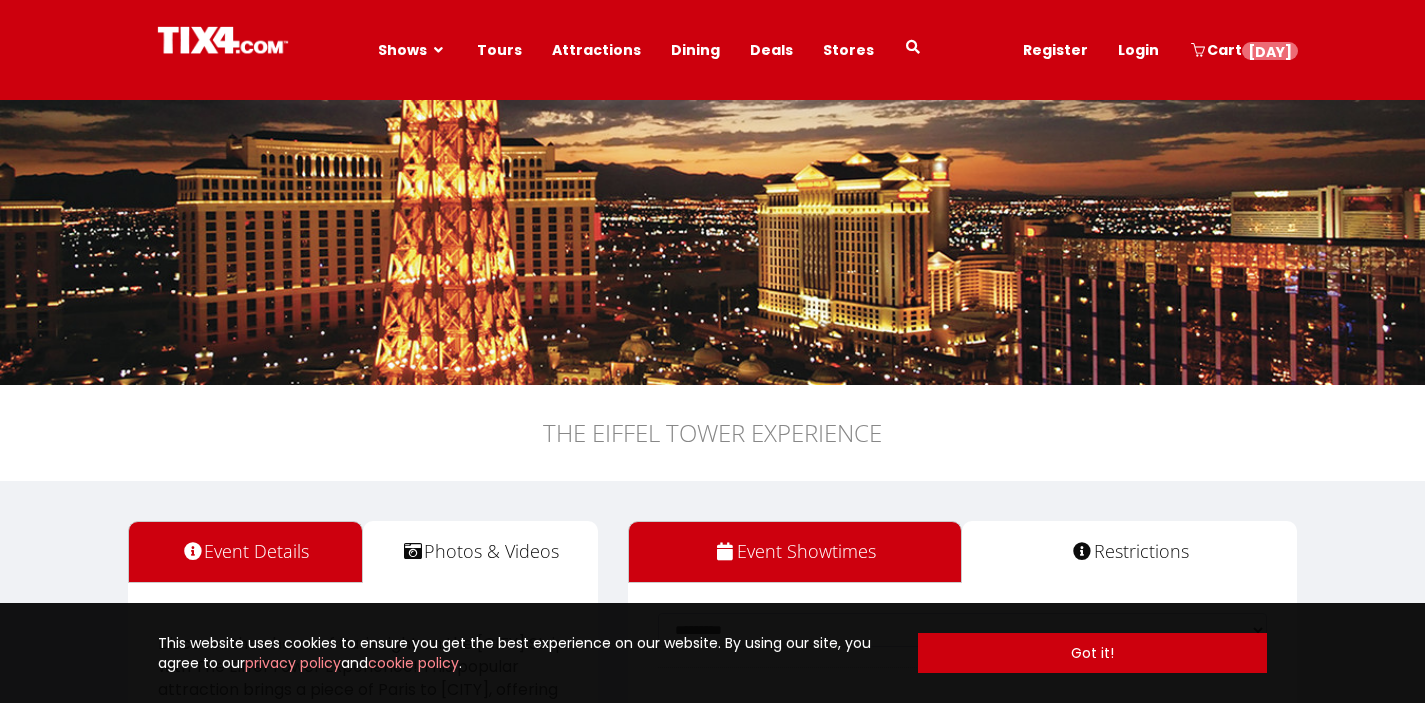 scroll, scrollTop: 0, scrollLeft: 0, axis: both 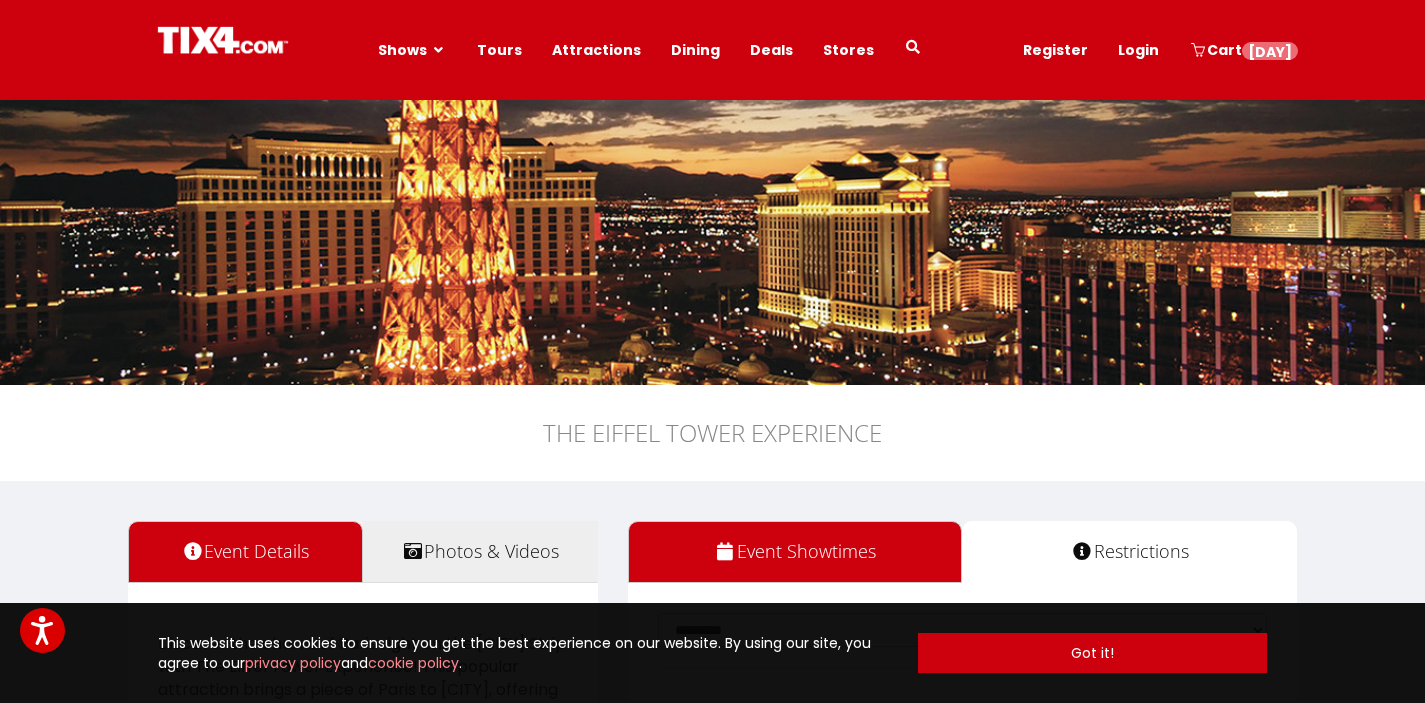 click on "Photos & Videos" at bounding box center [480, 552] 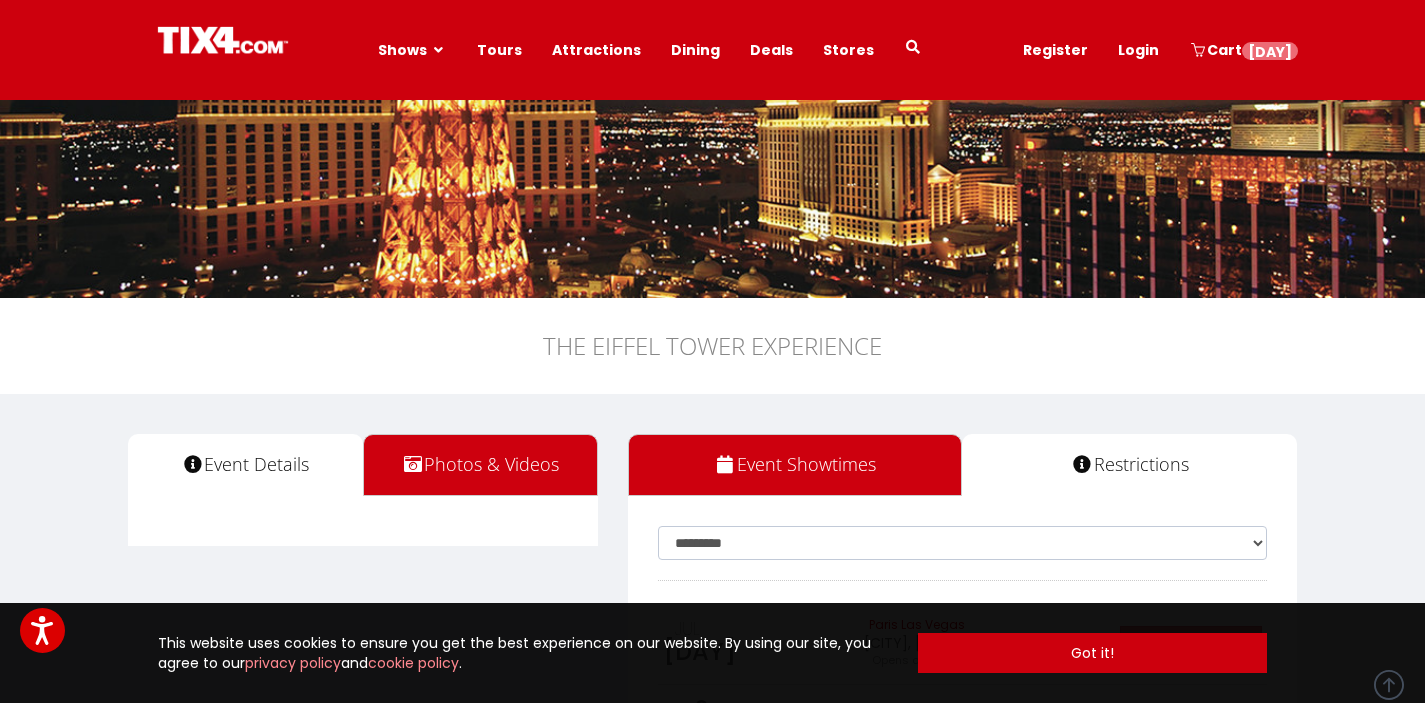 scroll, scrollTop: 95, scrollLeft: 0, axis: vertical 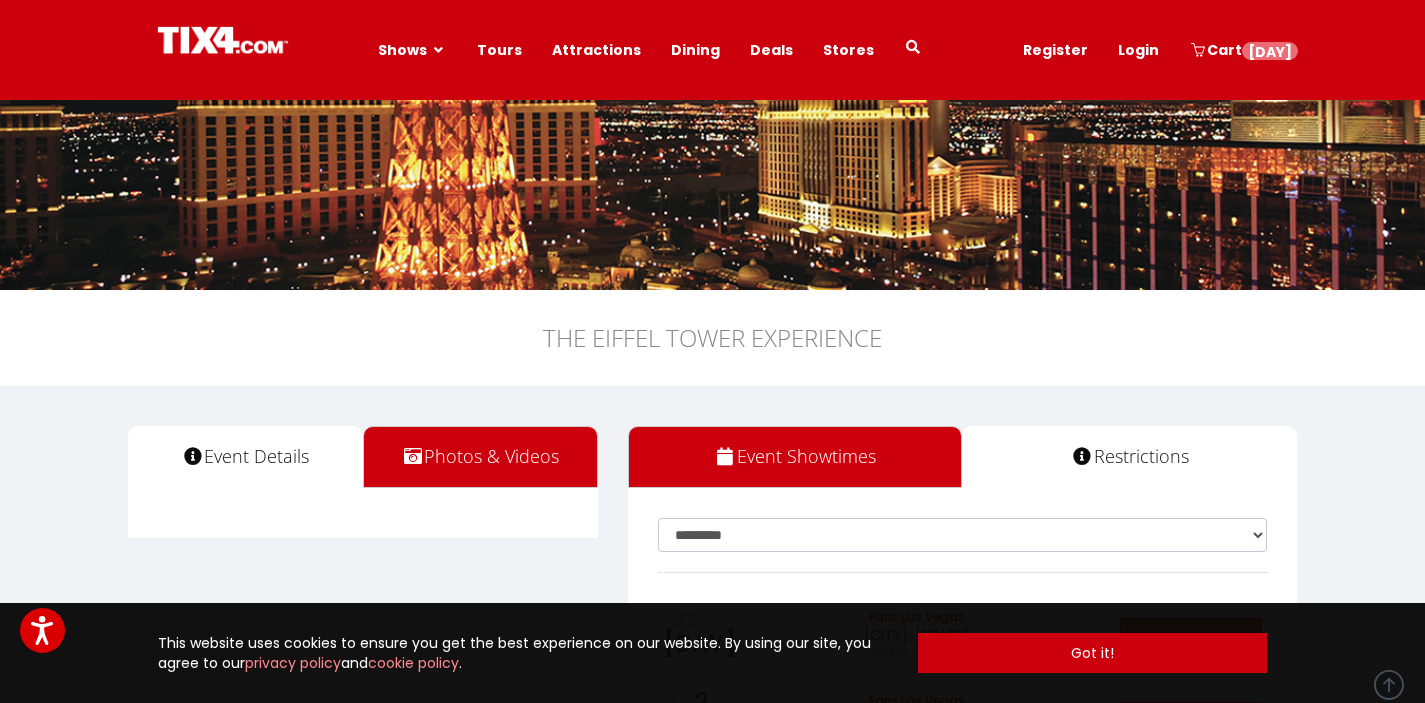 click on "Photos & Videos" at bounding box center (480, 457) 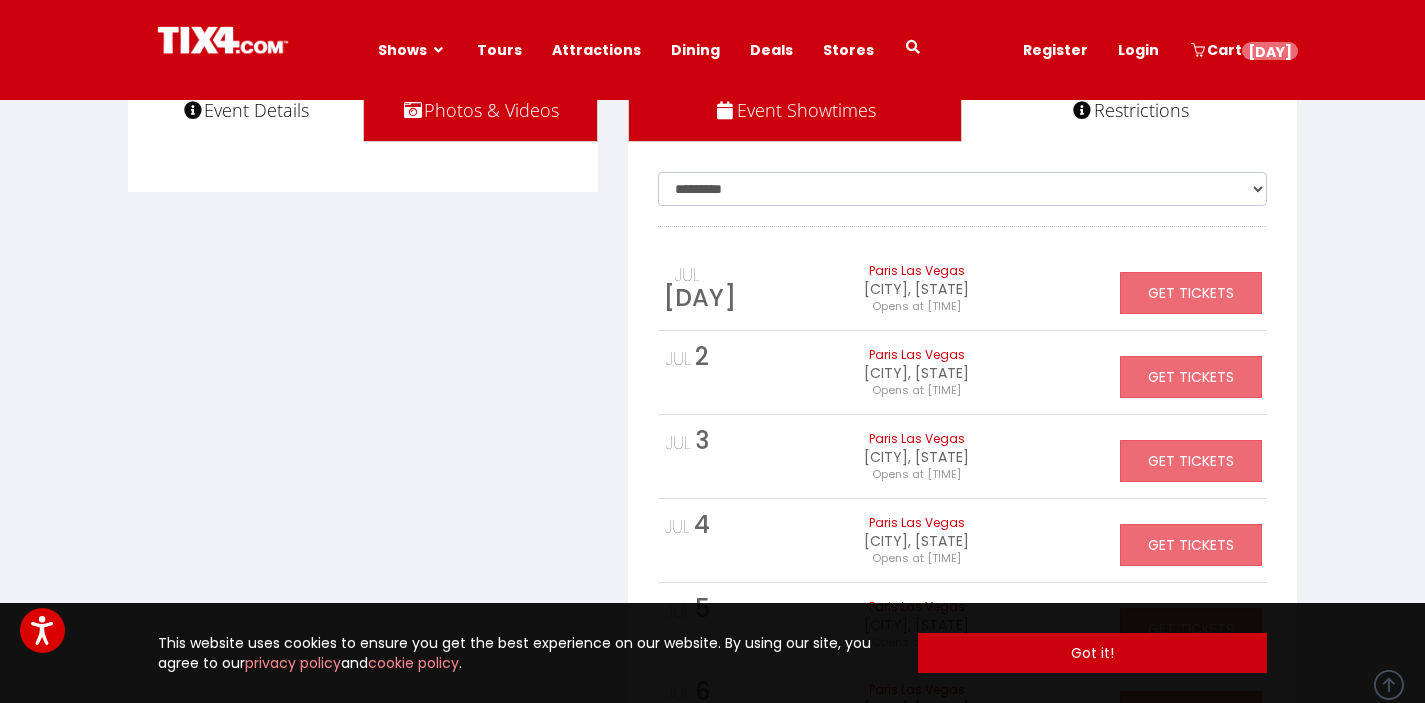 scroll, scrollTop: 445, scrollLeft: 0, axis: vertical 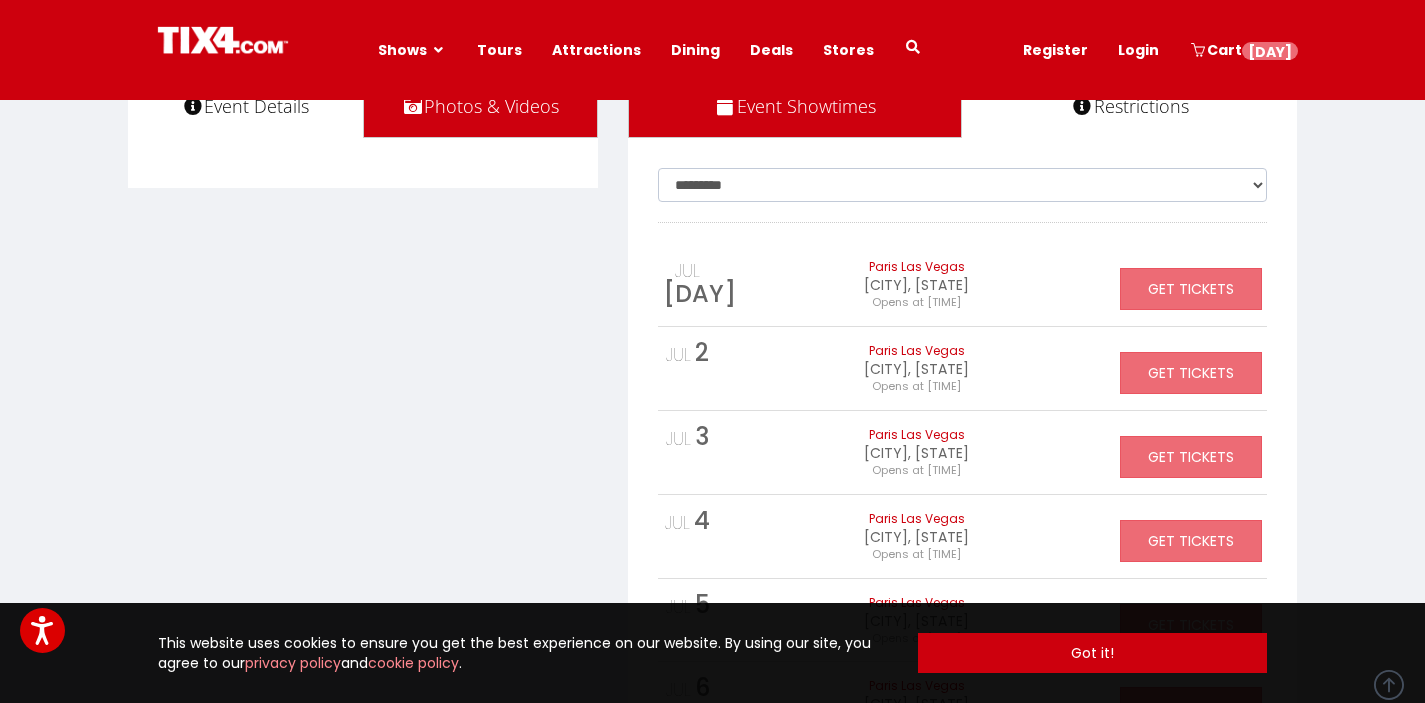 click on "Event Showtimes
Restrictions
Jul 1" at bounding box center (713, 1520) 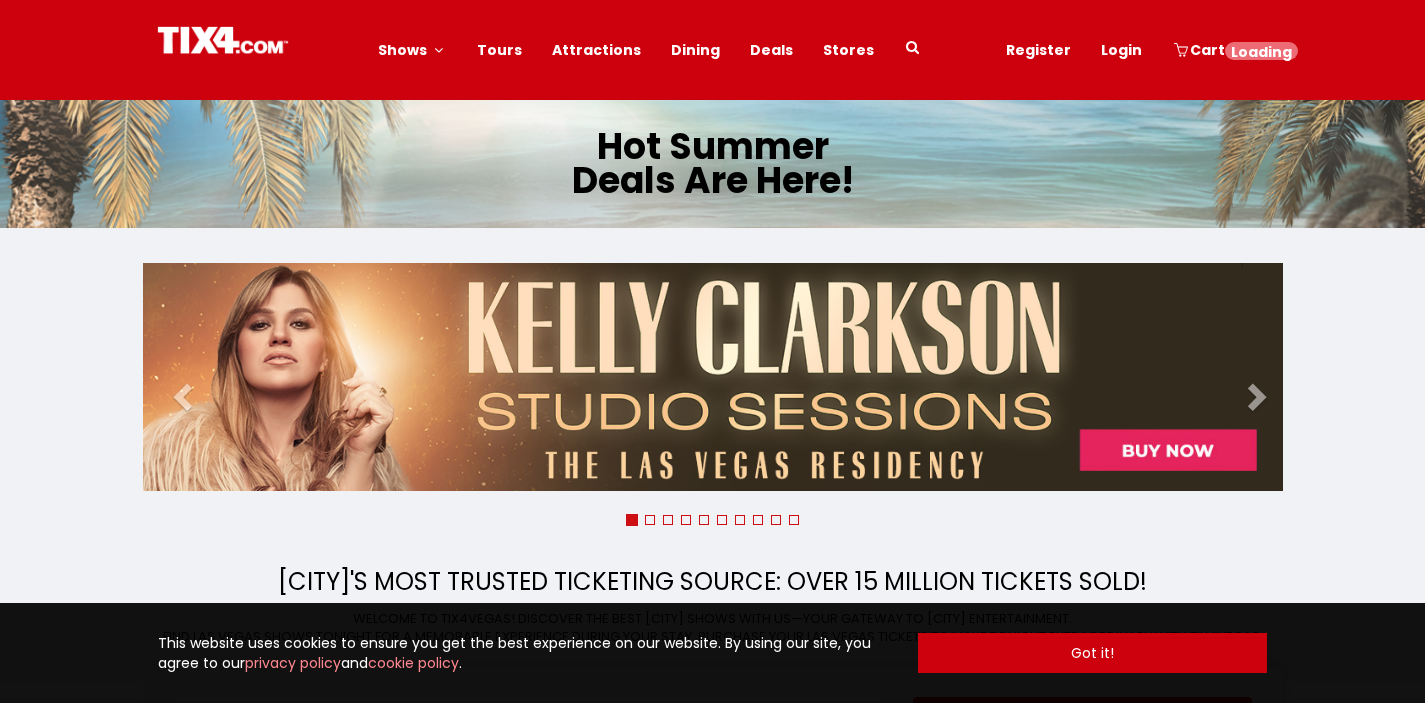 scroll, scrollTop: 5833, scrollLeft: 0, axis: vertical 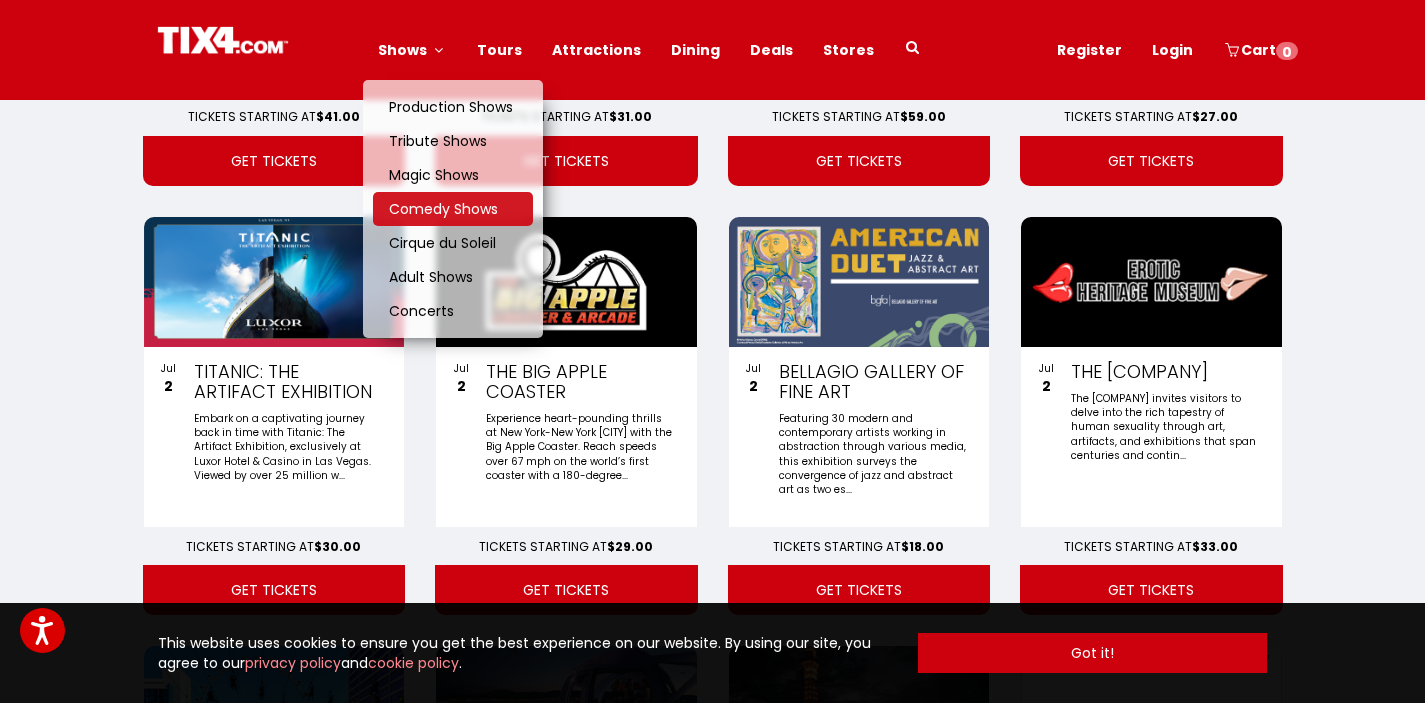 click on "Comedy Shows" at bounding box center [443, 209] 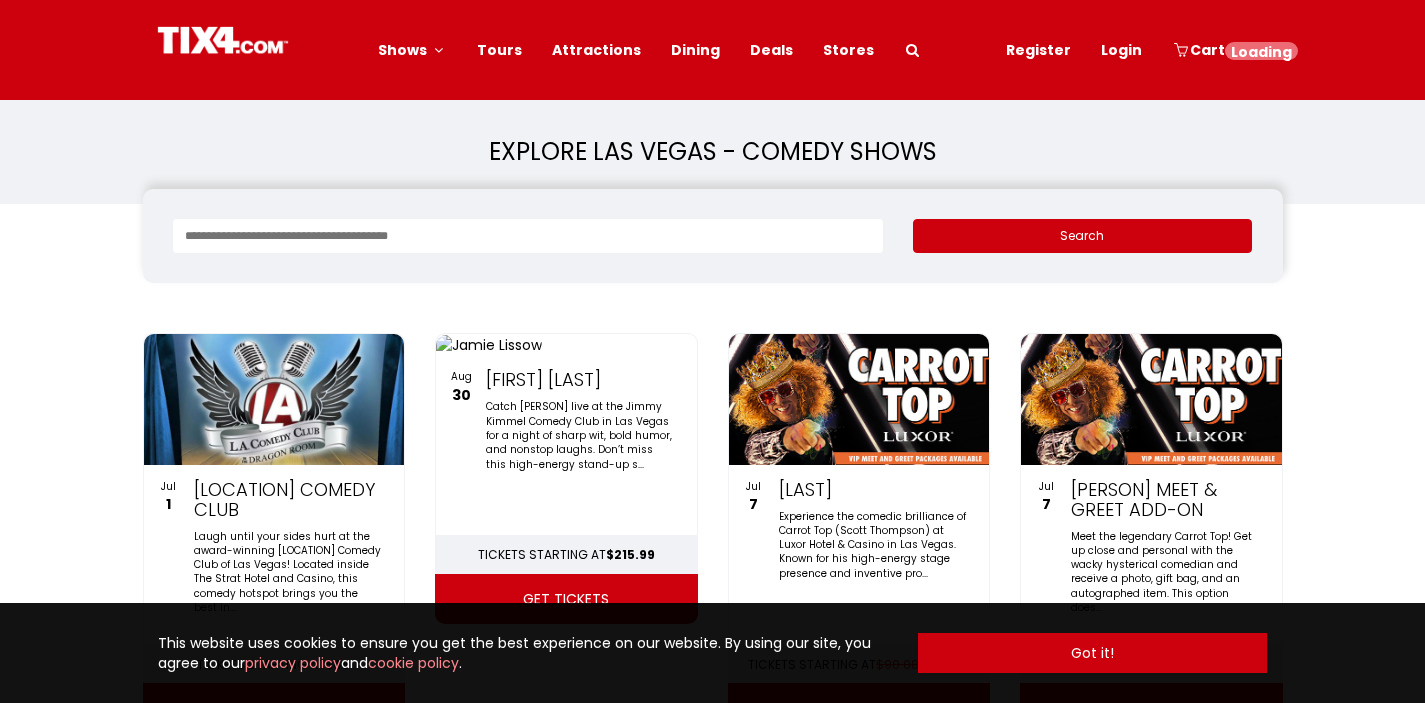 scroll, scrollTop: 0, scrollLeft: 0, axis: both 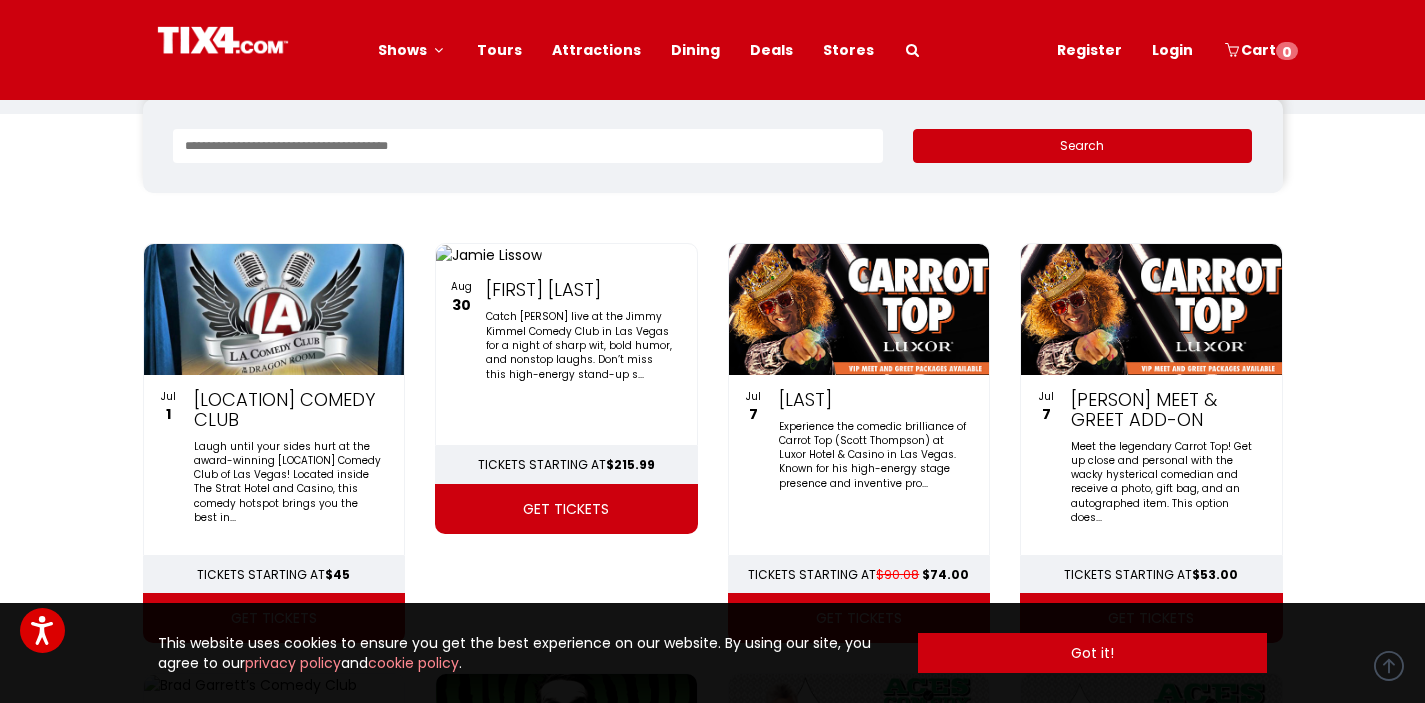 click at bounding box center [274, 309] 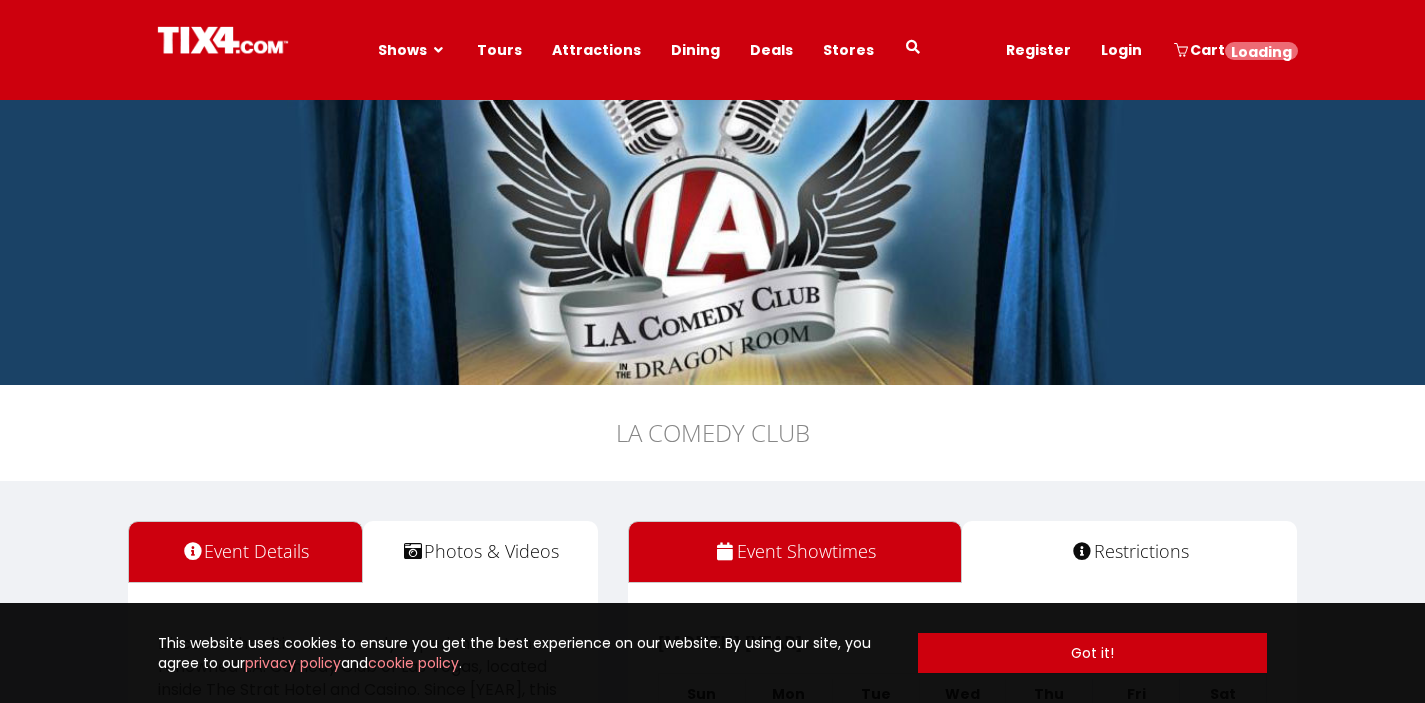 scroll, scrollTop: 0, scrollLeft: 0, axis: both 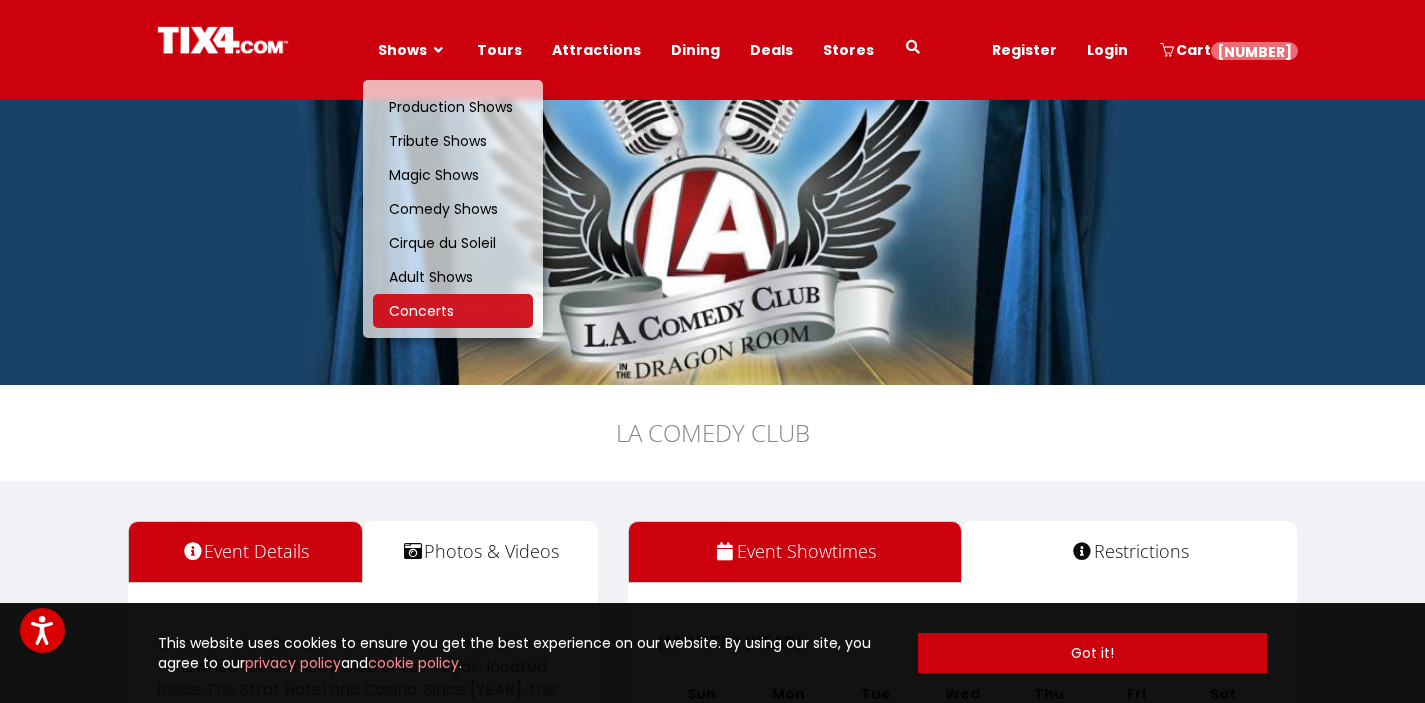 click on "Concerts" at bounding box center [421, 311] 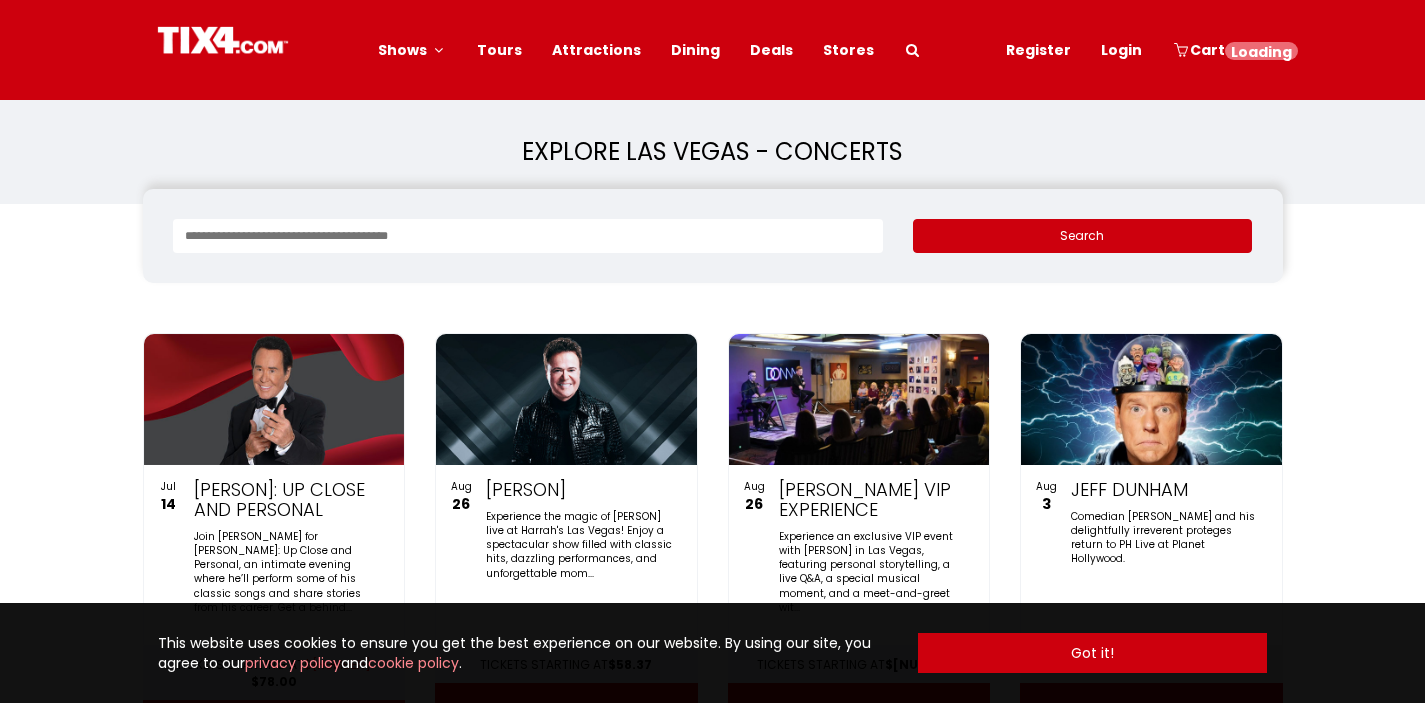 scroll, scrollTop: 0, scrollLeft: 0, axis: both 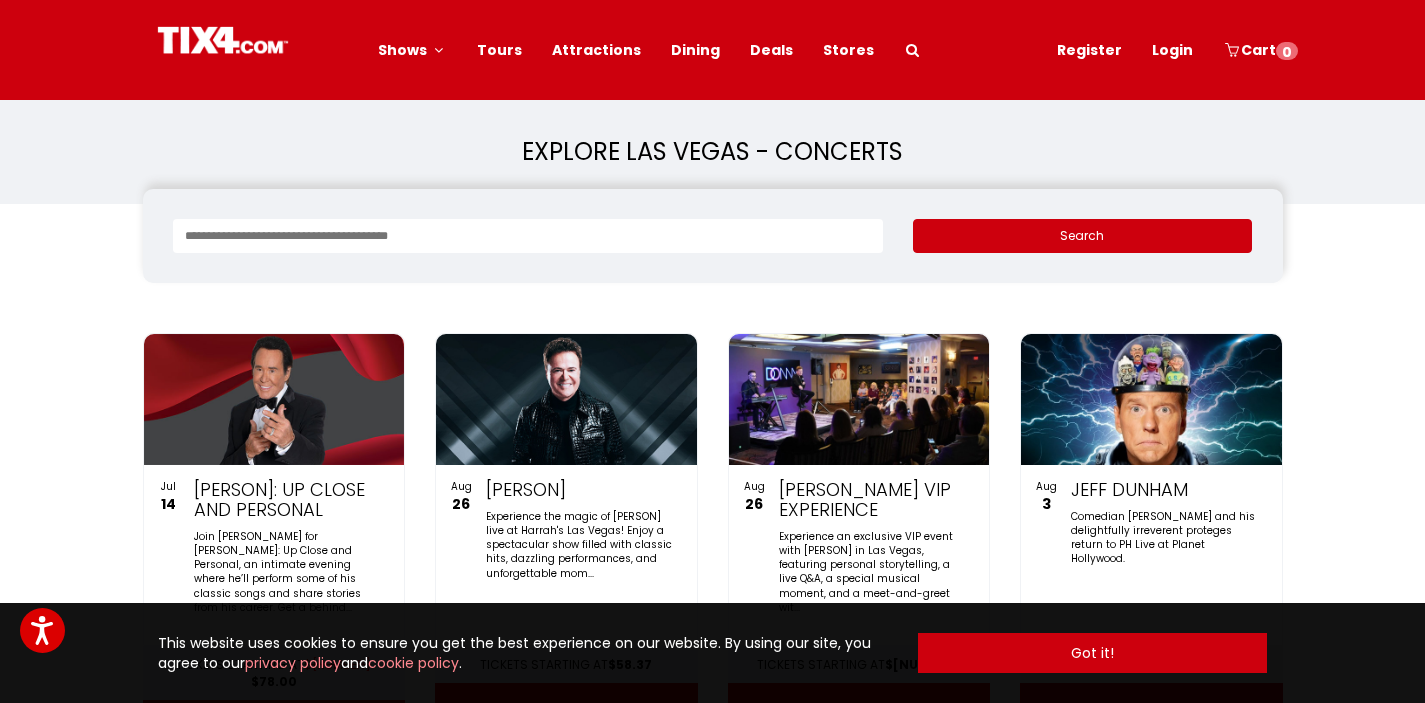 click on "Dining" at bounding box center (695, 50) 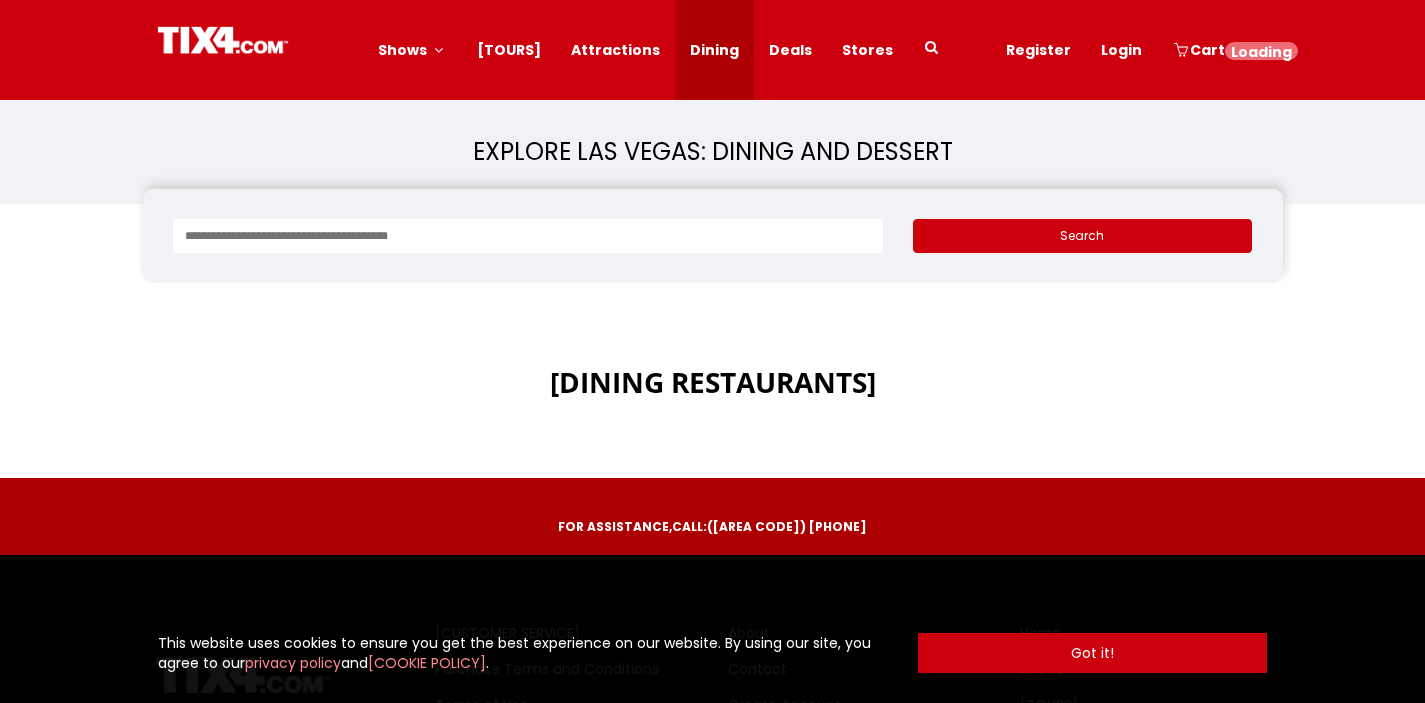 scroll, scrollTop: 0, scrollLeft: 0, axis: both 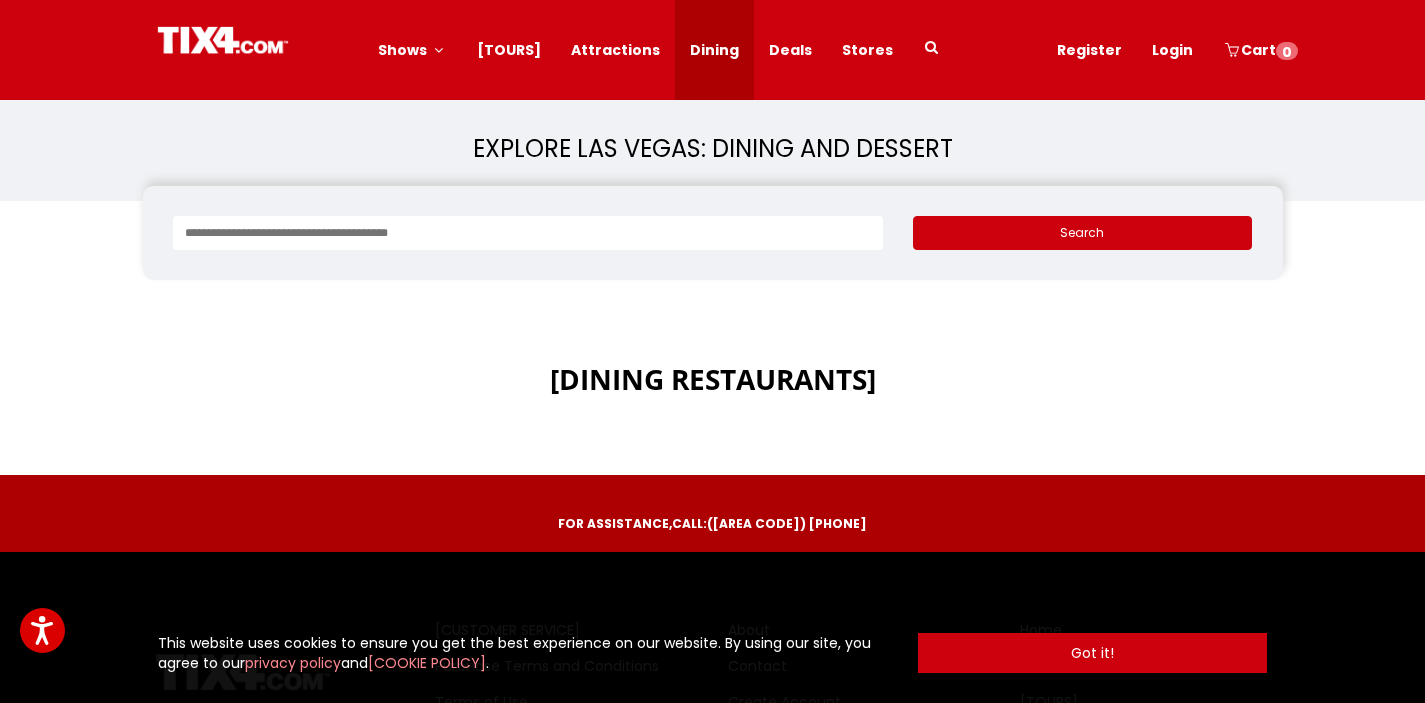 click on "Deals" at bounding box center [771, 50] 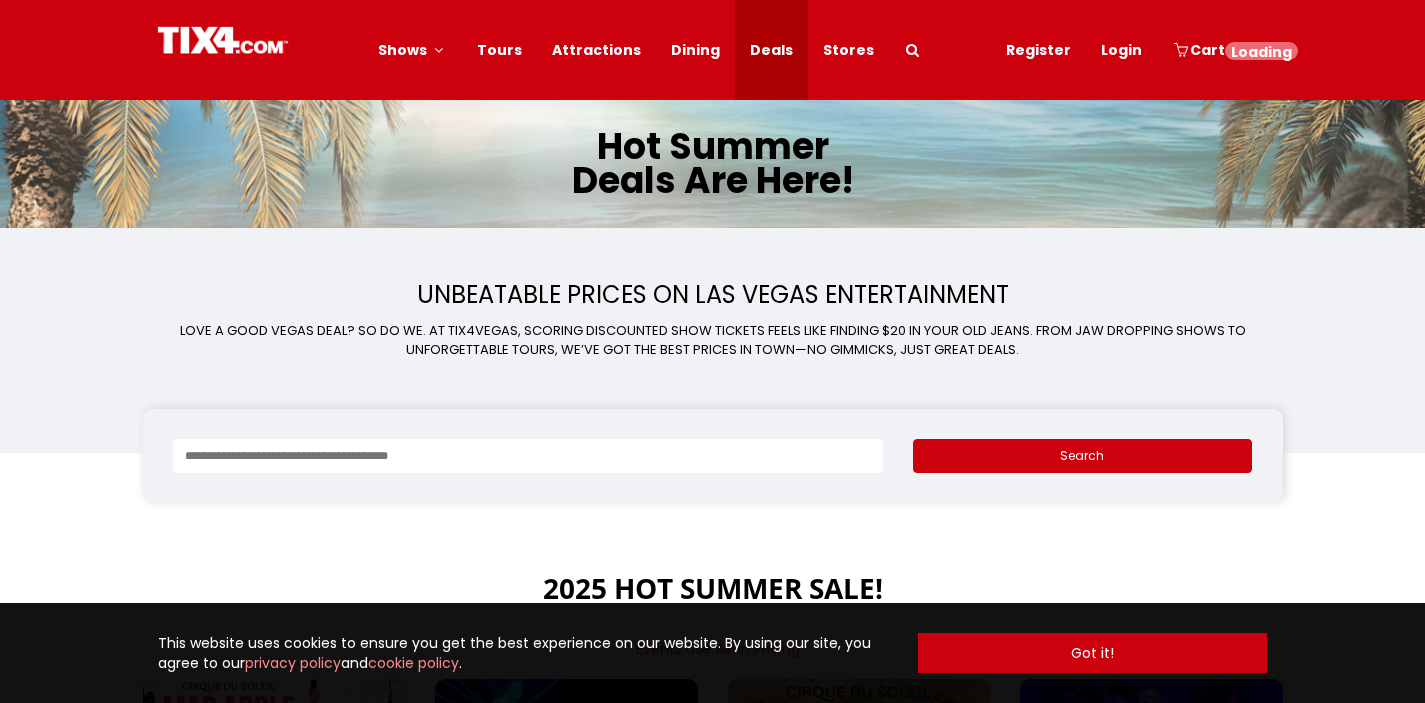 scroll, scrollTop: 0, scrollLeft: 0, axis: both 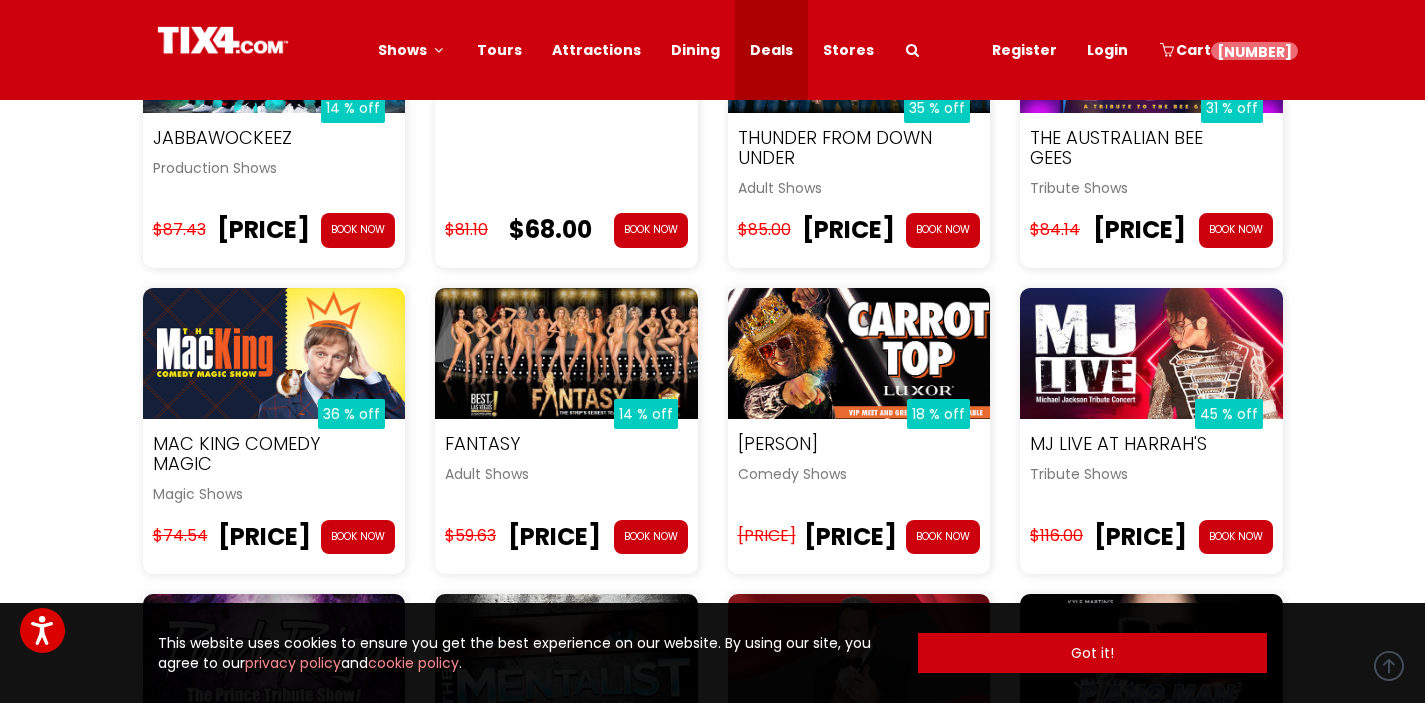 click on "2025 Hot Summer Sale!
* Events Use All-In Pricing
38 % off
Cirque du Soleil Mad Apple
Cirque du Soleil
$104.80
$65.00
Book Now
26 % off
Michael Jackson ONE by Cirque du Soleil
Cirque du Soleil
$153.11 $113.00" at bounding box center [712, 347] 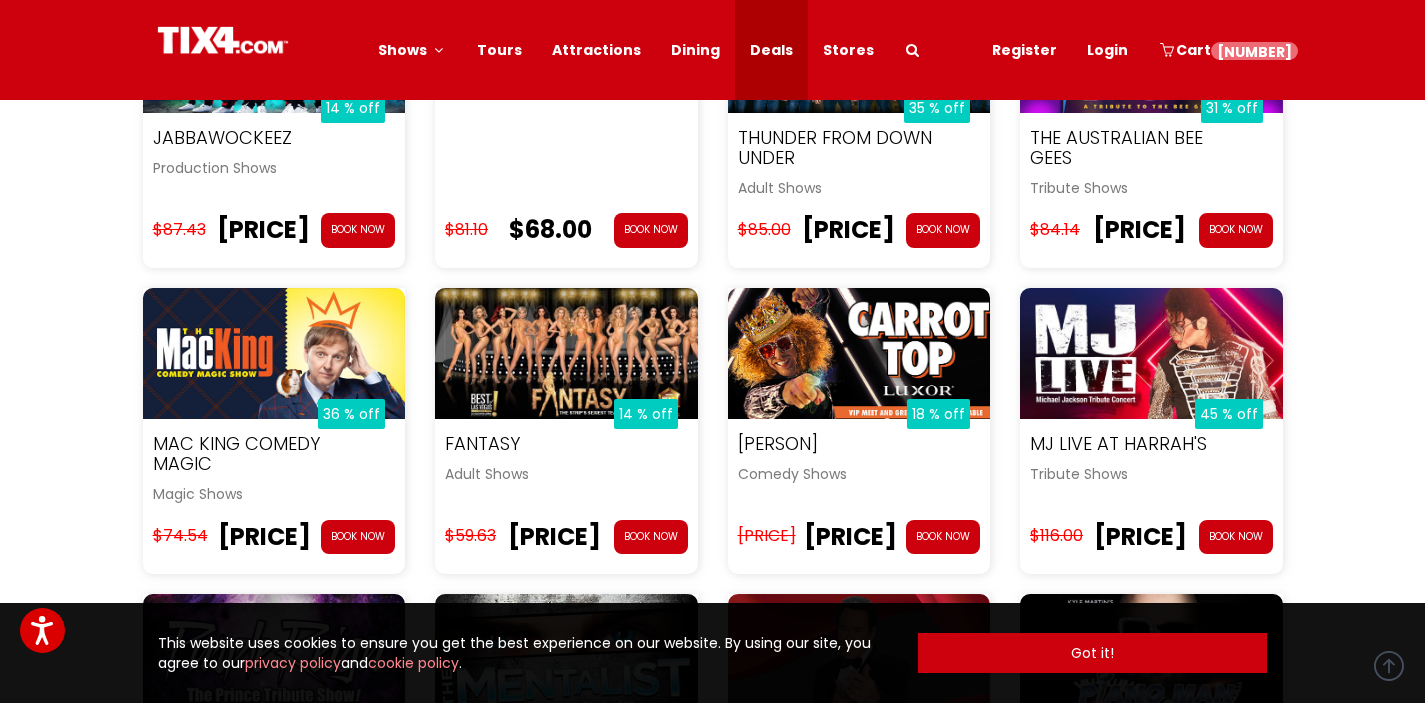 click at bounding box center [566, 353] 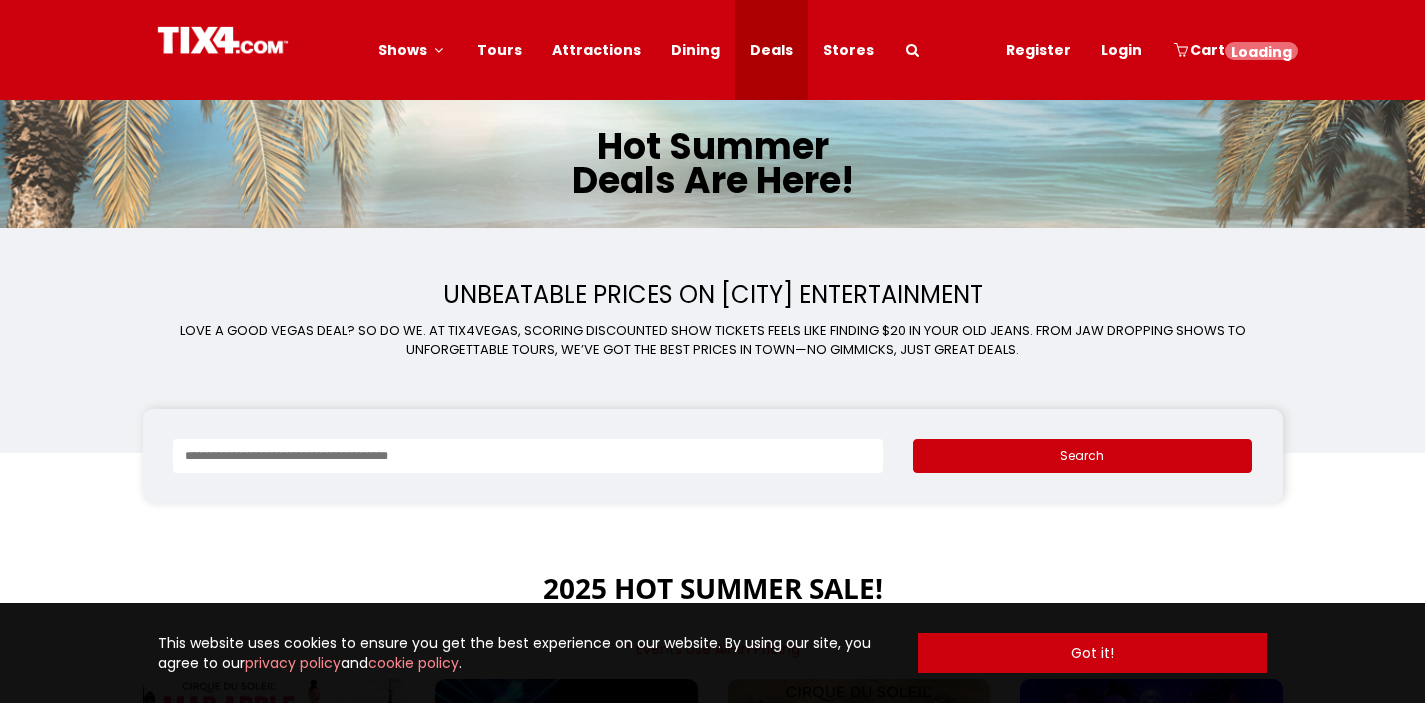 scroll, scrollTop: 1004, scrollLeft: 0, axis: vertical 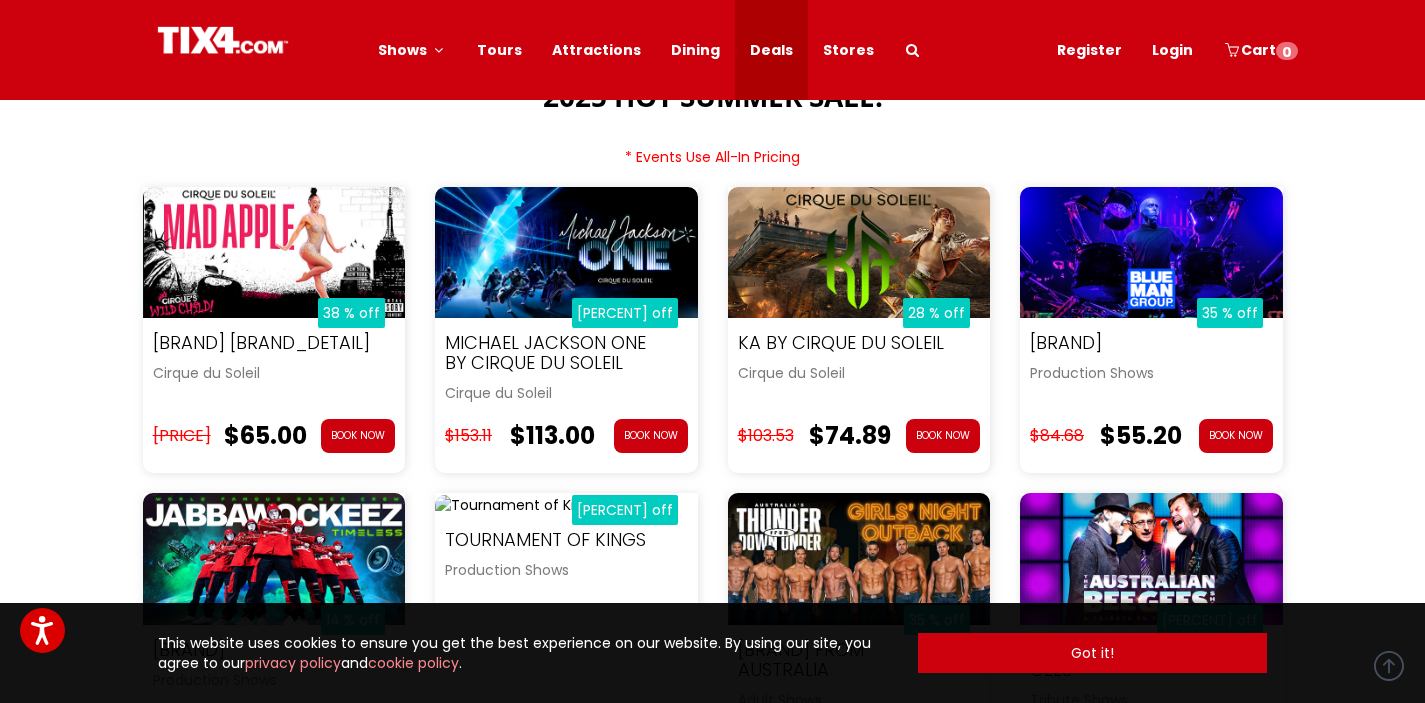 click at bounding box center [274, 252] 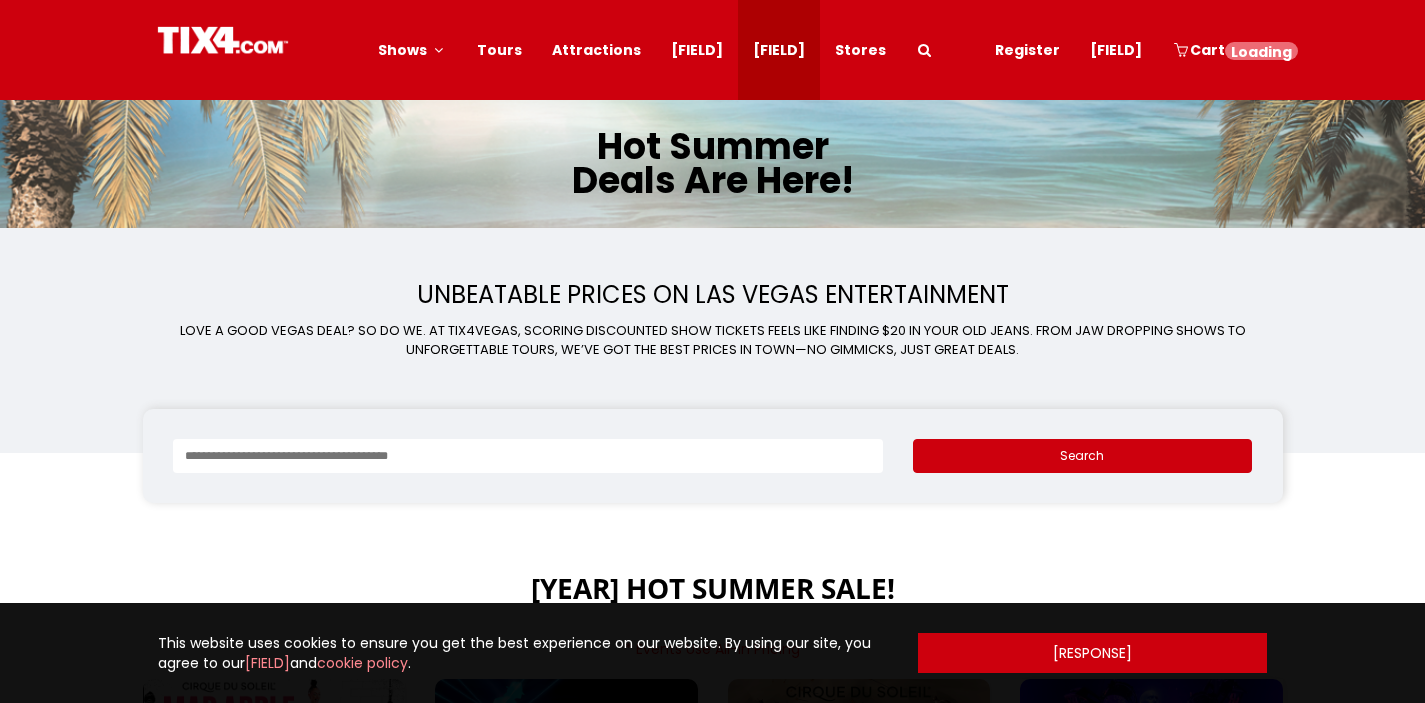 scroll, scrollTop: 492, scrollLeft: 0, axis: vertical 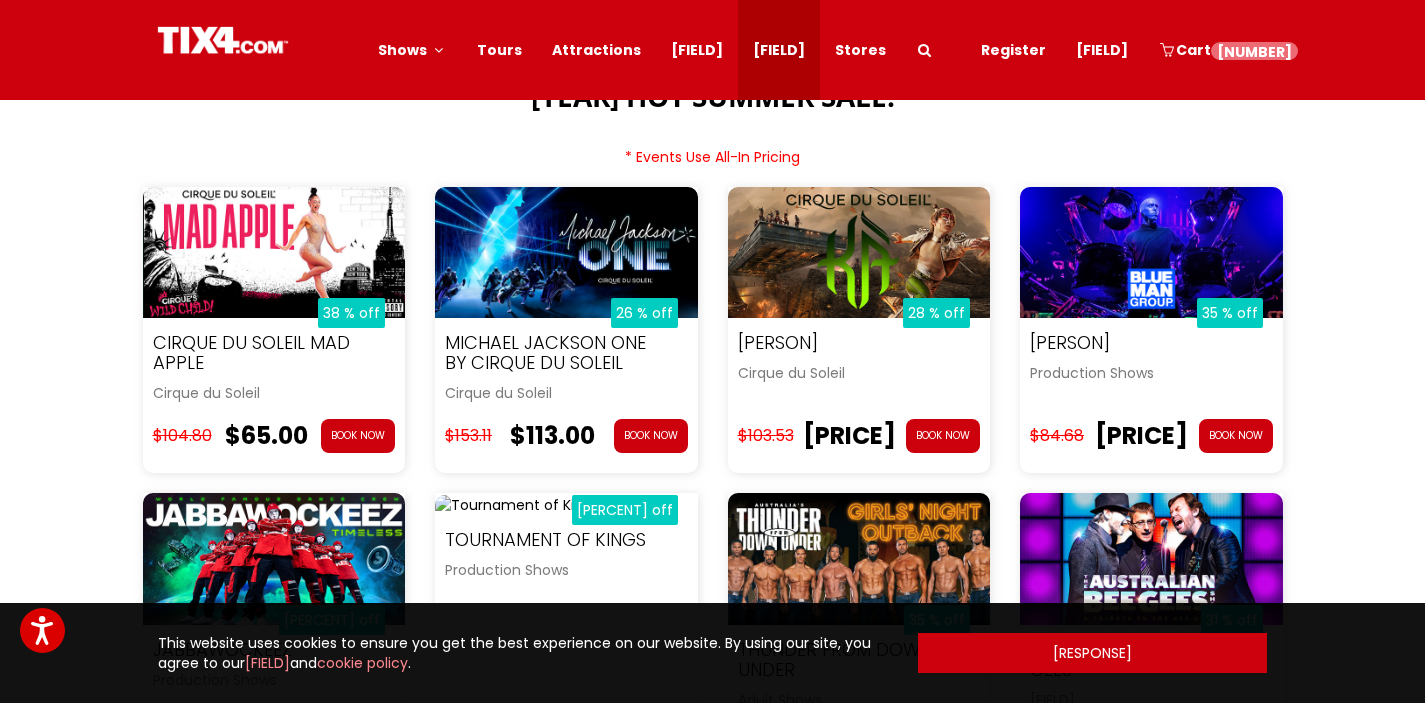 click at bounding box center [566, 252] 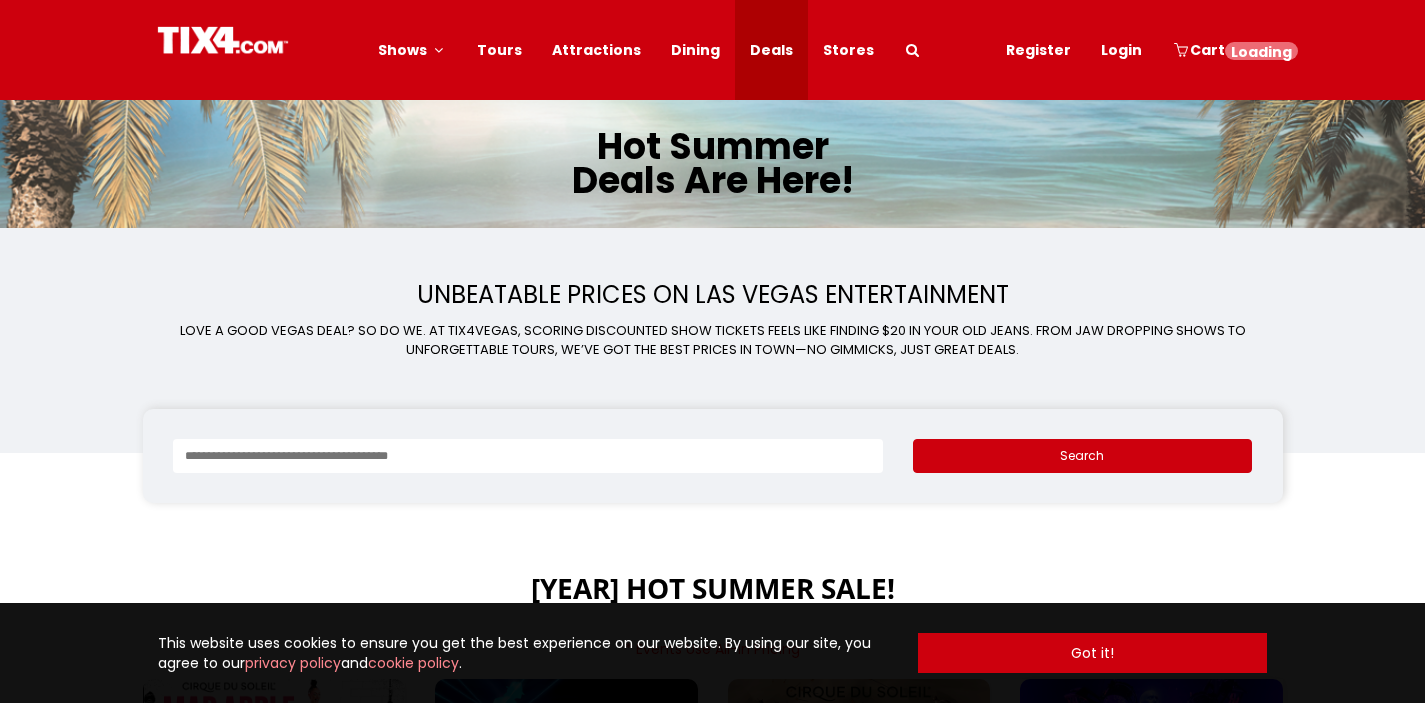 scroll, scrollTop: 492, scrollLeft: 0, axis: vertical 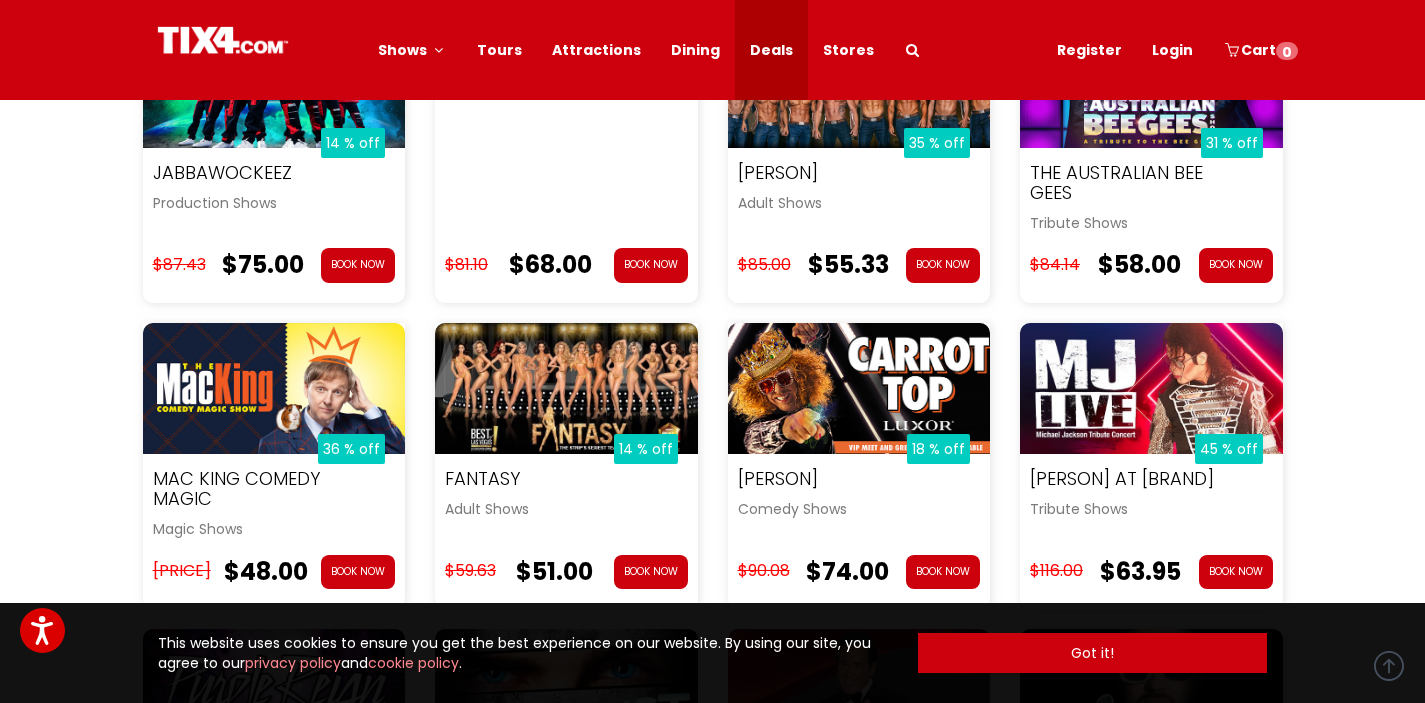 click at bounding box center (566, 388) 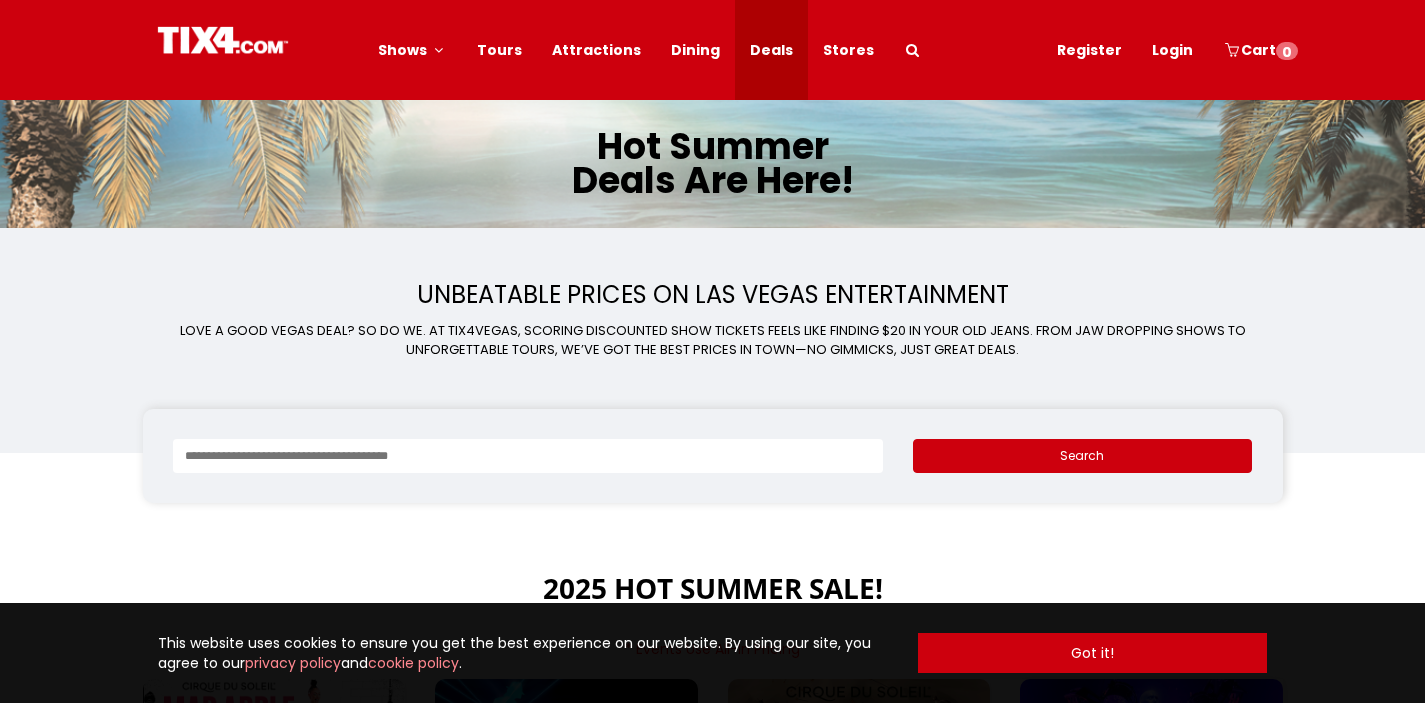 scroll, scrollTop: 969, scrollLeft: 0, axis: vertical 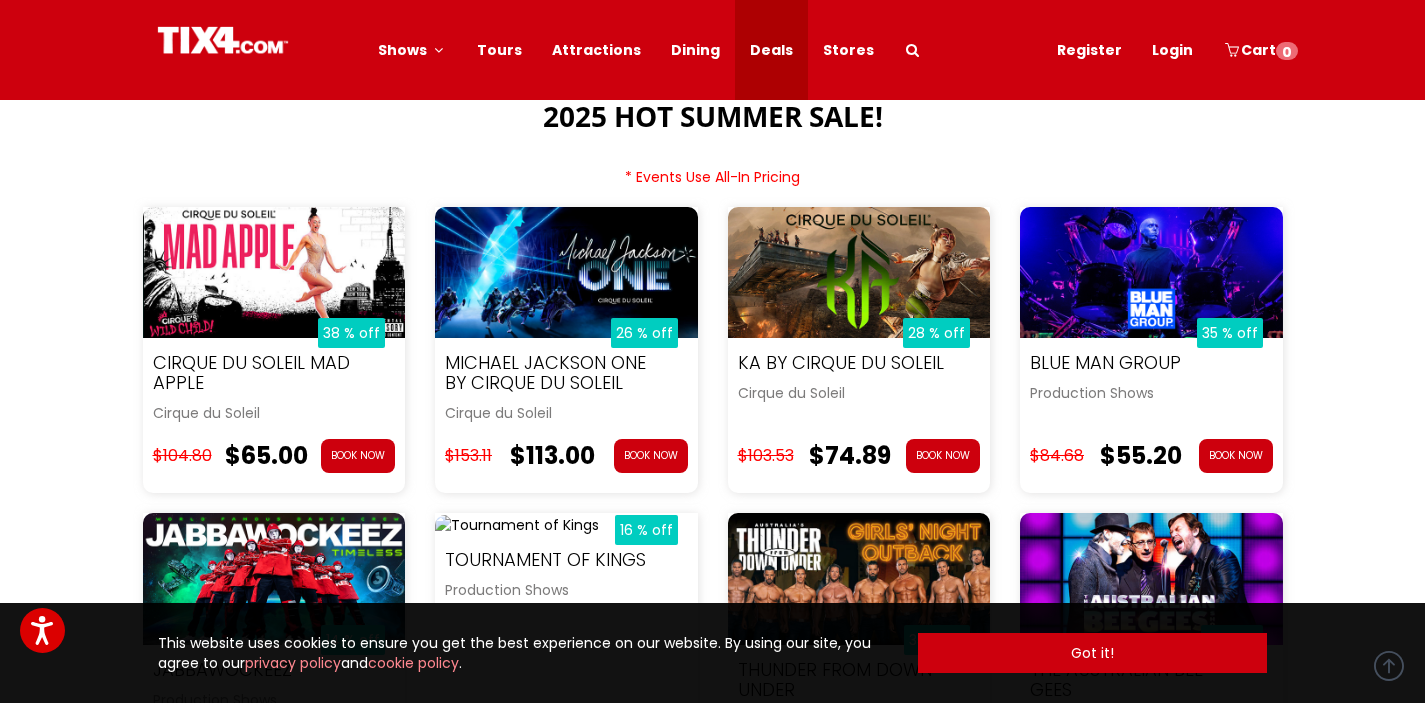 click at bounding box center (274, 272) 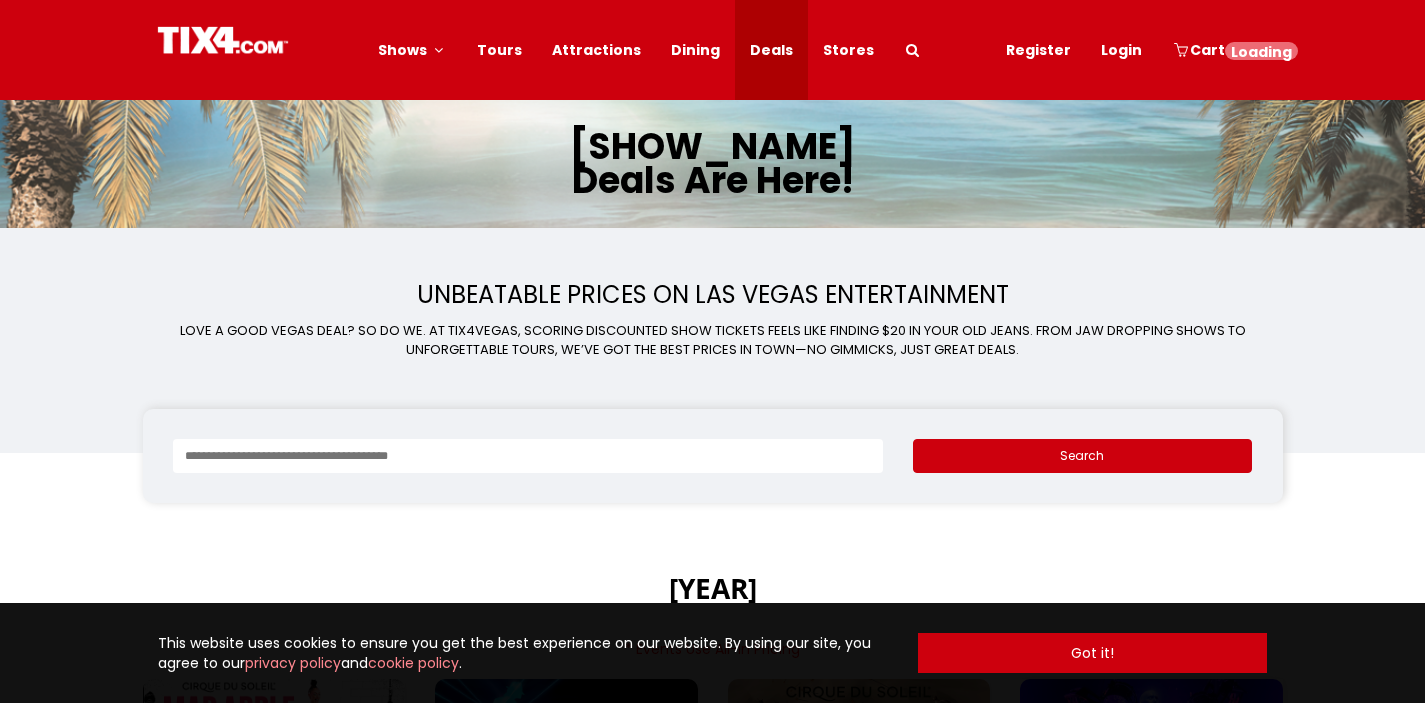 scroll, scrollTop: 472, scrollLeft: 0, axis: vertical 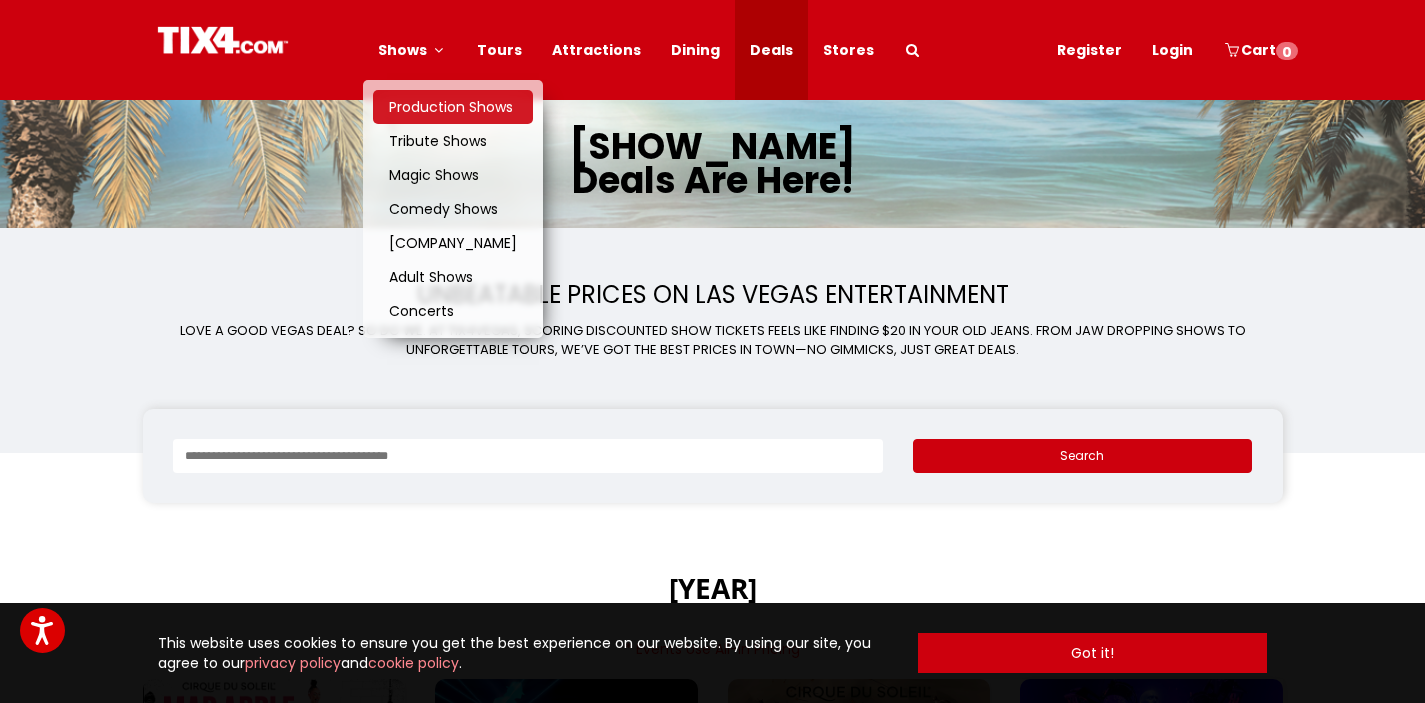 click on "Production Shows" at bounding box center [451, 107] 